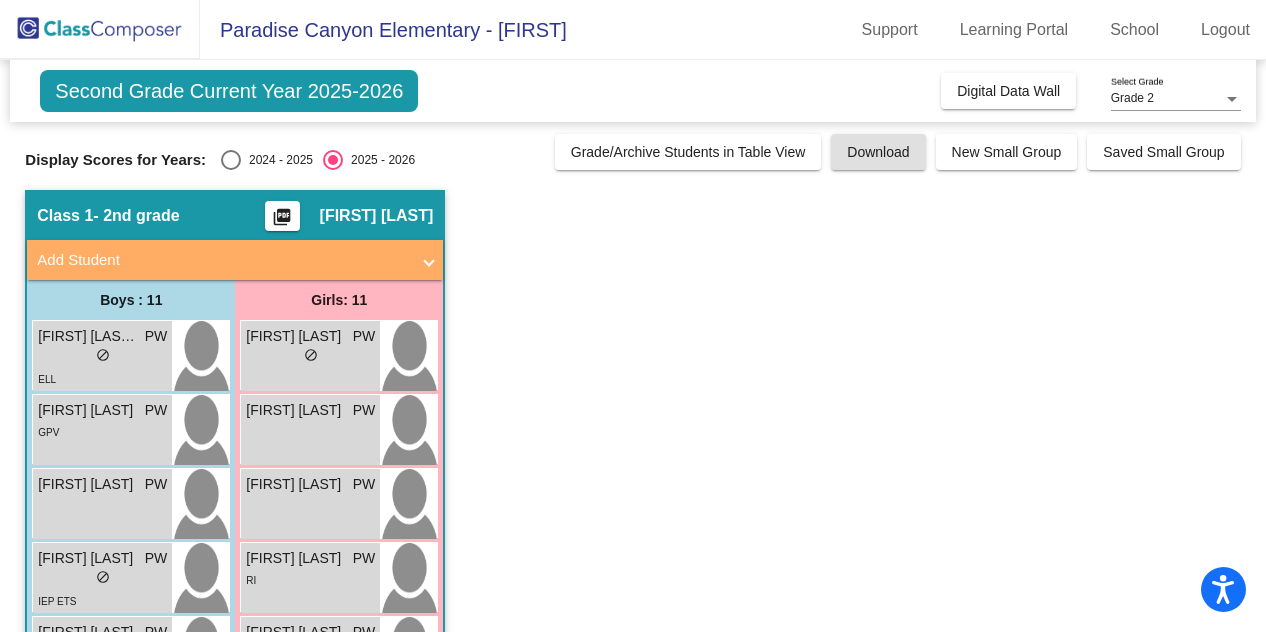 scroll, scrollTop: 0, scrollLeft: 0, axis: both 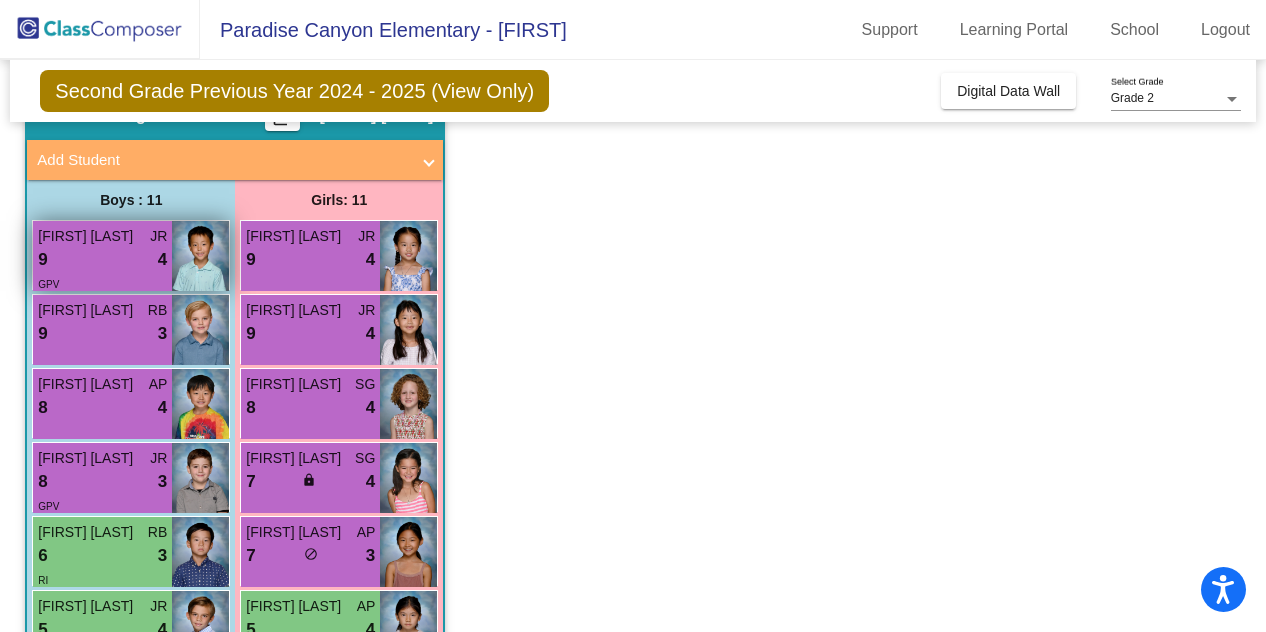 click on "GPV" at bounding box center (102, 283) 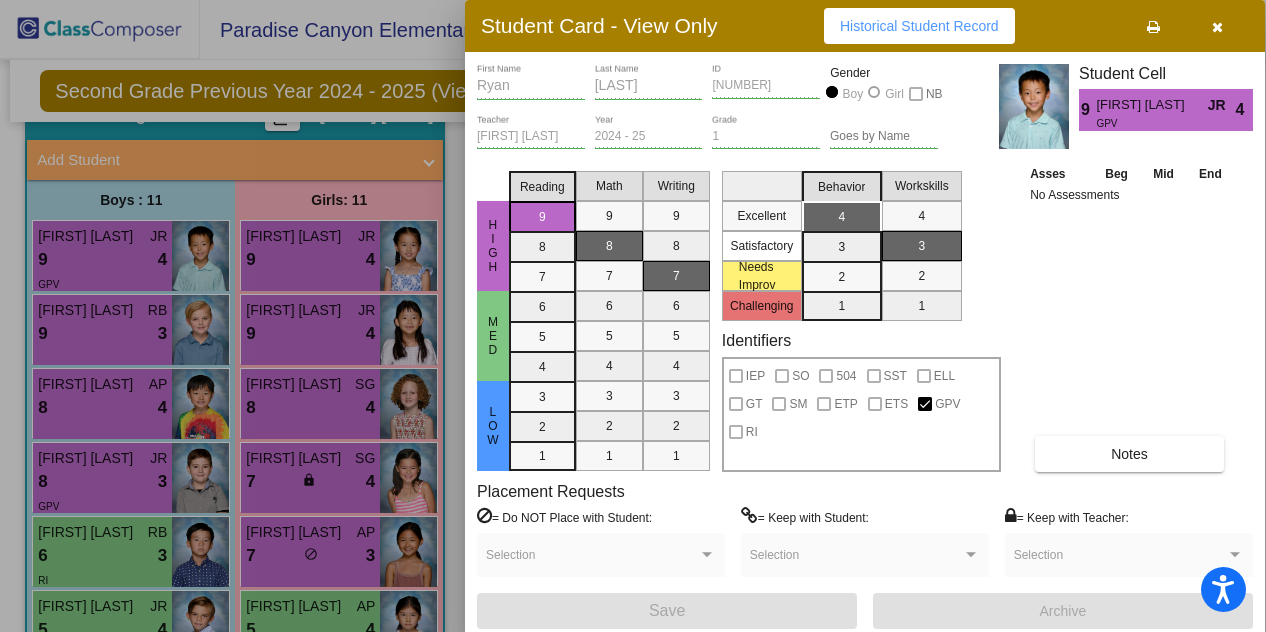 click at bounding box center [633, 316] 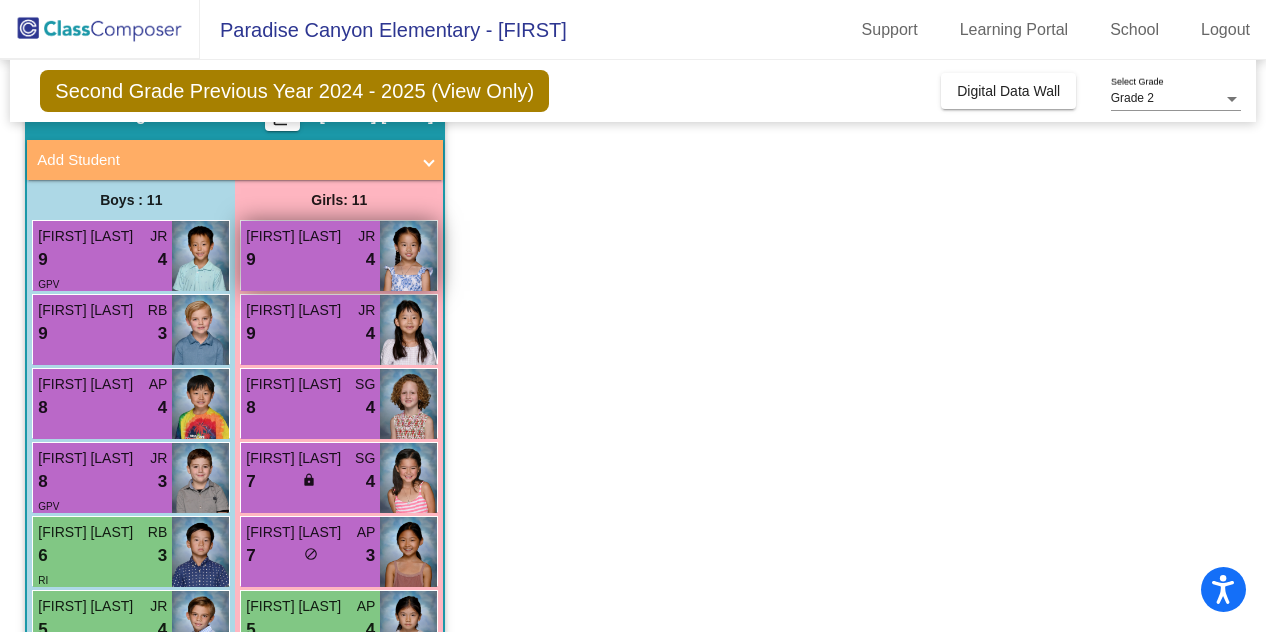 click on "9 lock do_not_disturb_alt 4" at bounding box center (310, 260) 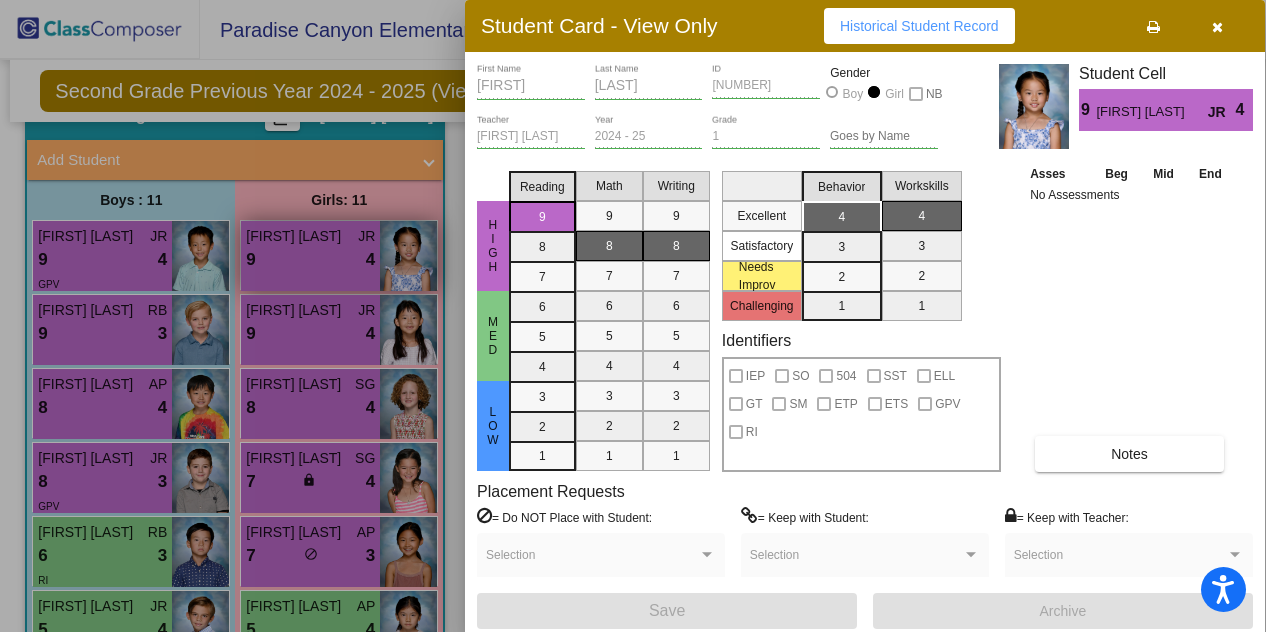 click at bounding box center (633, 316) 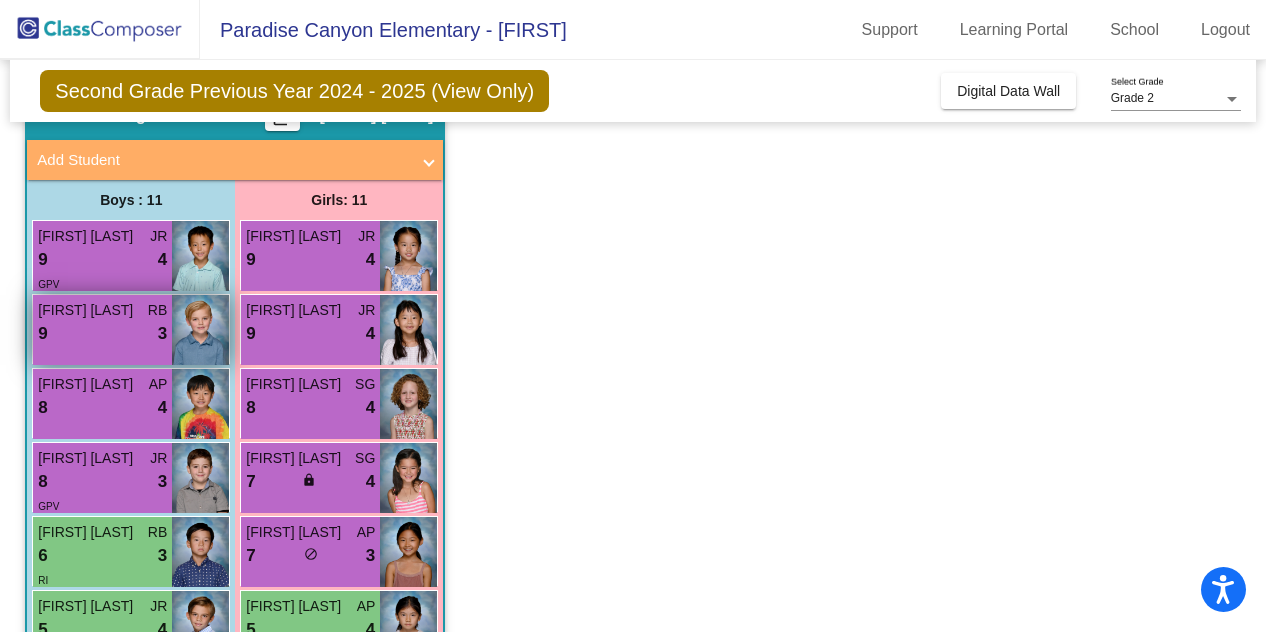 click on "[FIRST] [LAST] RB 9 lock do_not_disturb_alt 3" at bounding box center [102, 330] 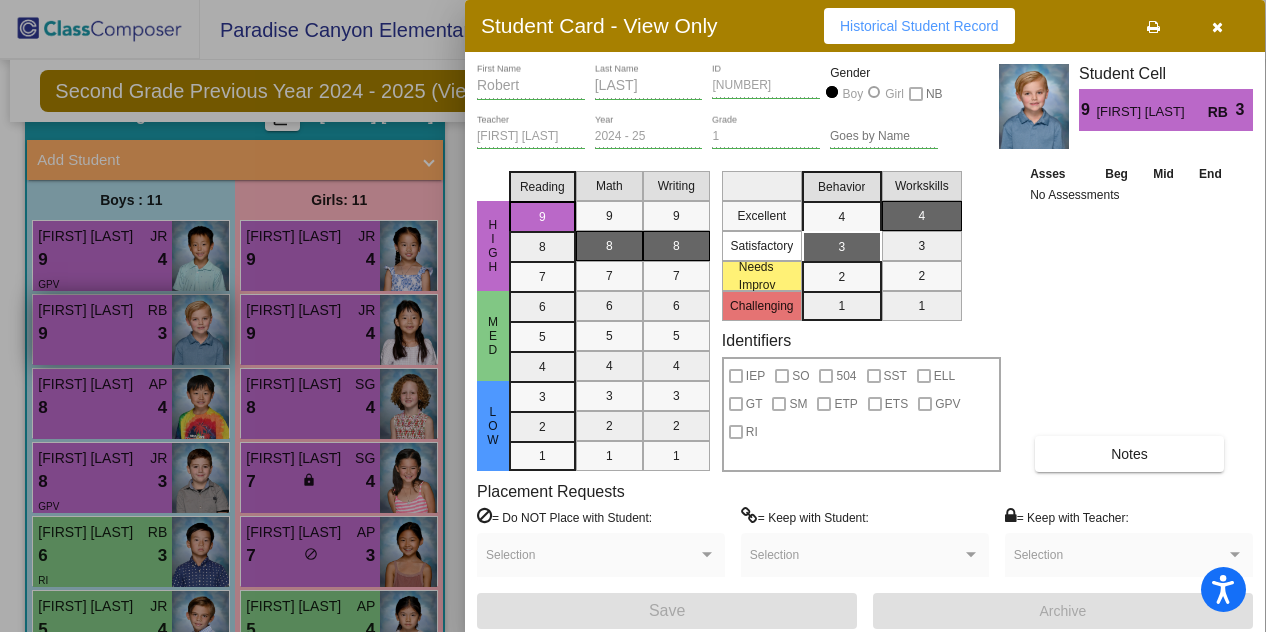 click at bounding box center (633, 316) 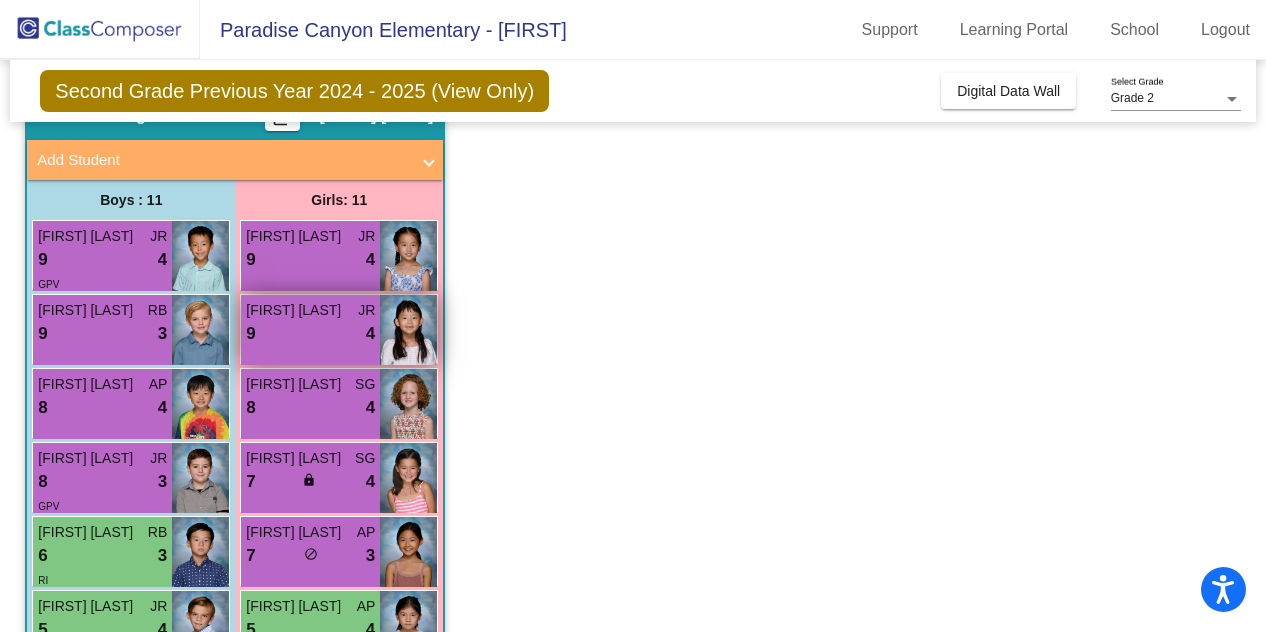 click on "[FIRST] [LAST] JR 9 lock do_not_disturb_alt 4" at bounding box center [310, 330] 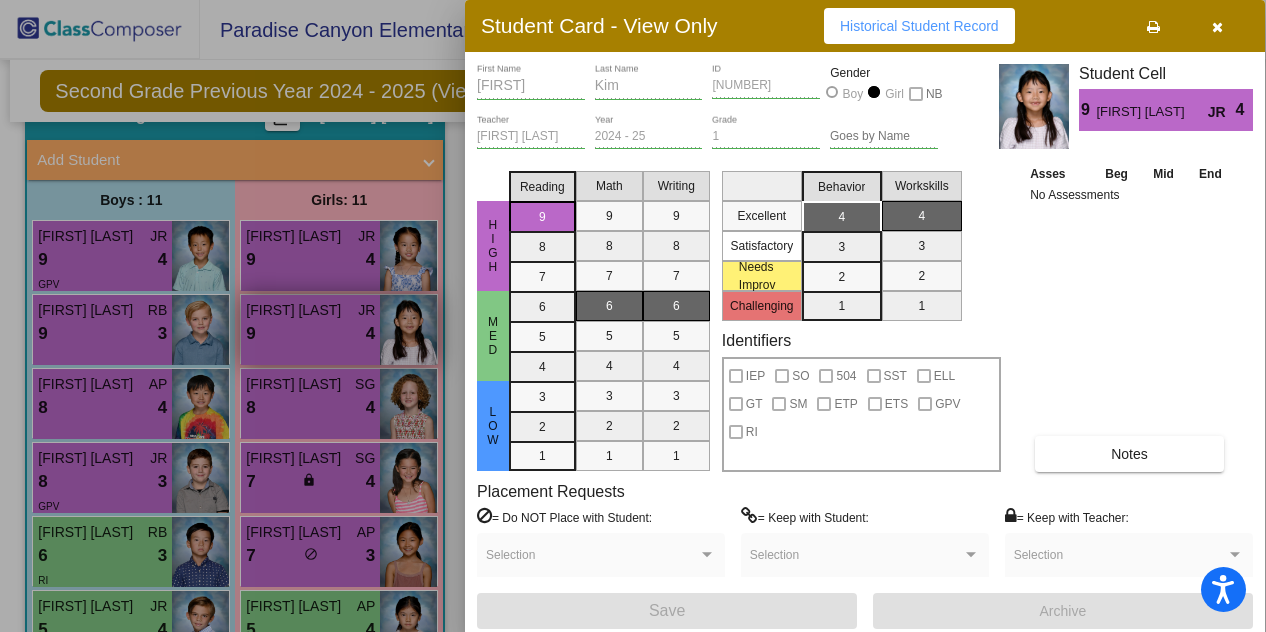 click at bounding box center [633, 316] 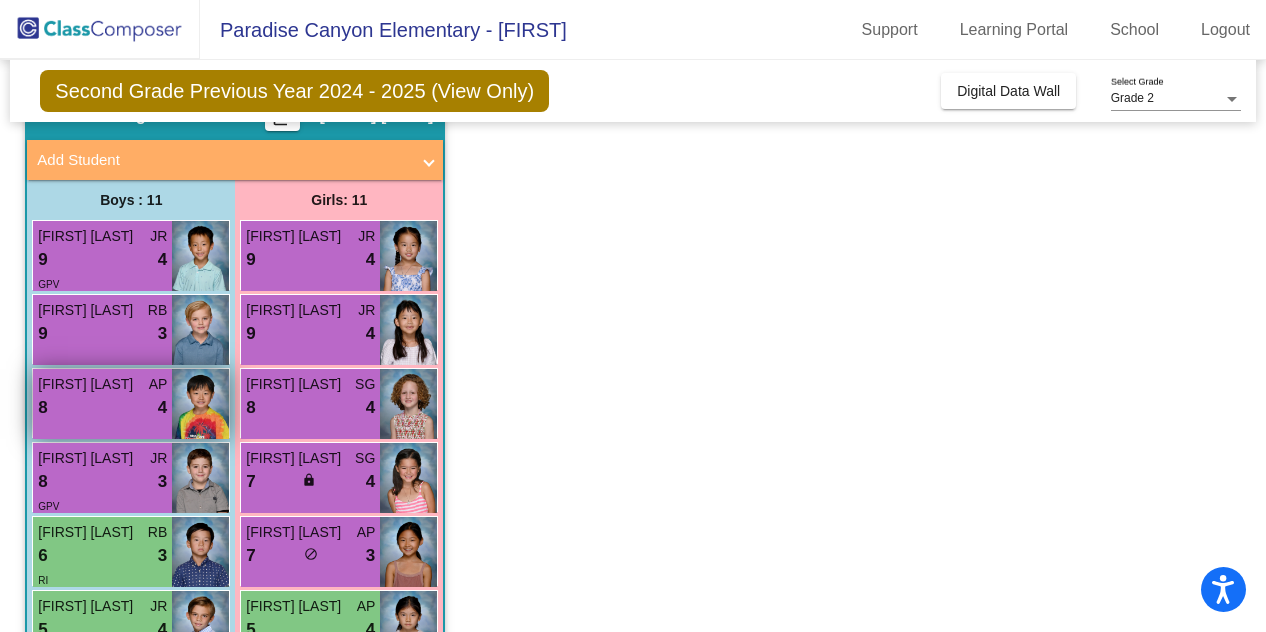 click on "8 lock do_not_disturb_alt 4" at bounding box center (102, 408) 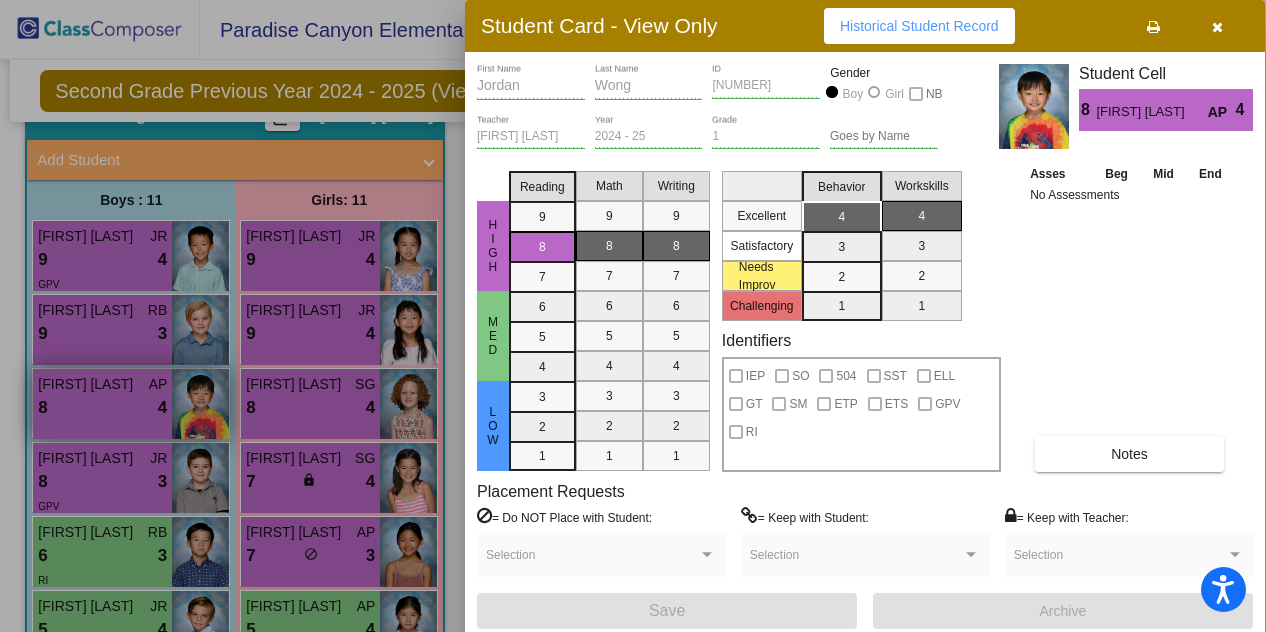 click at bounding box center (633, 316) 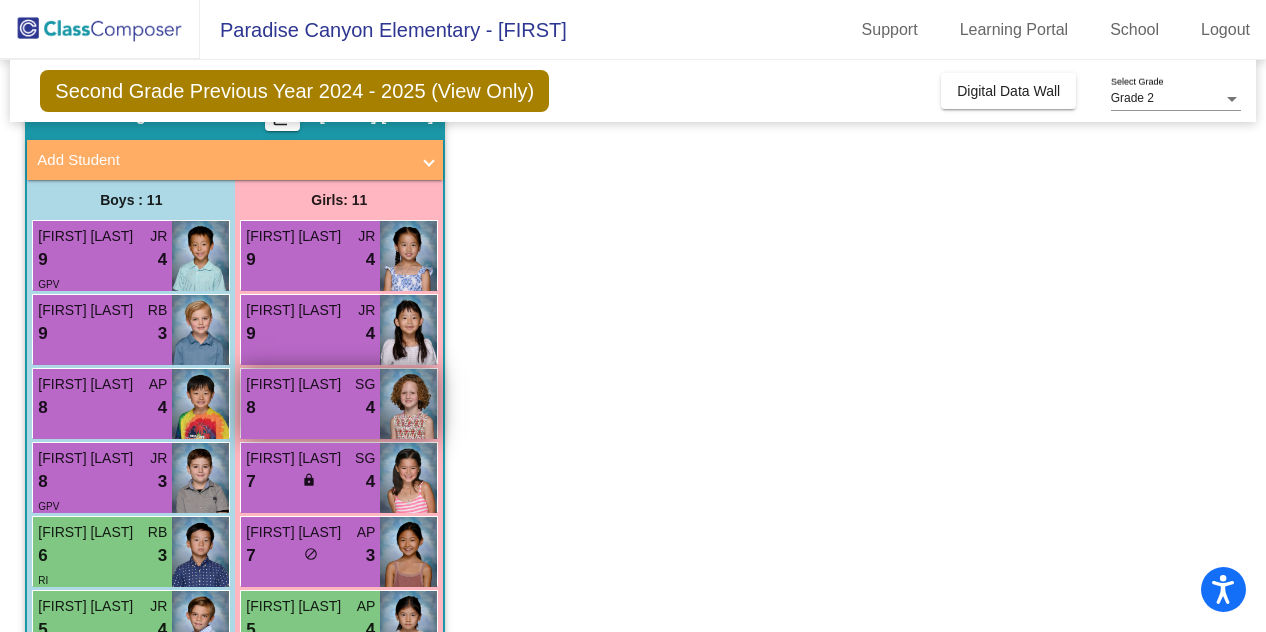 click on "8 lock do_not_disturb_alt 4" at bounding box center [310, 408] 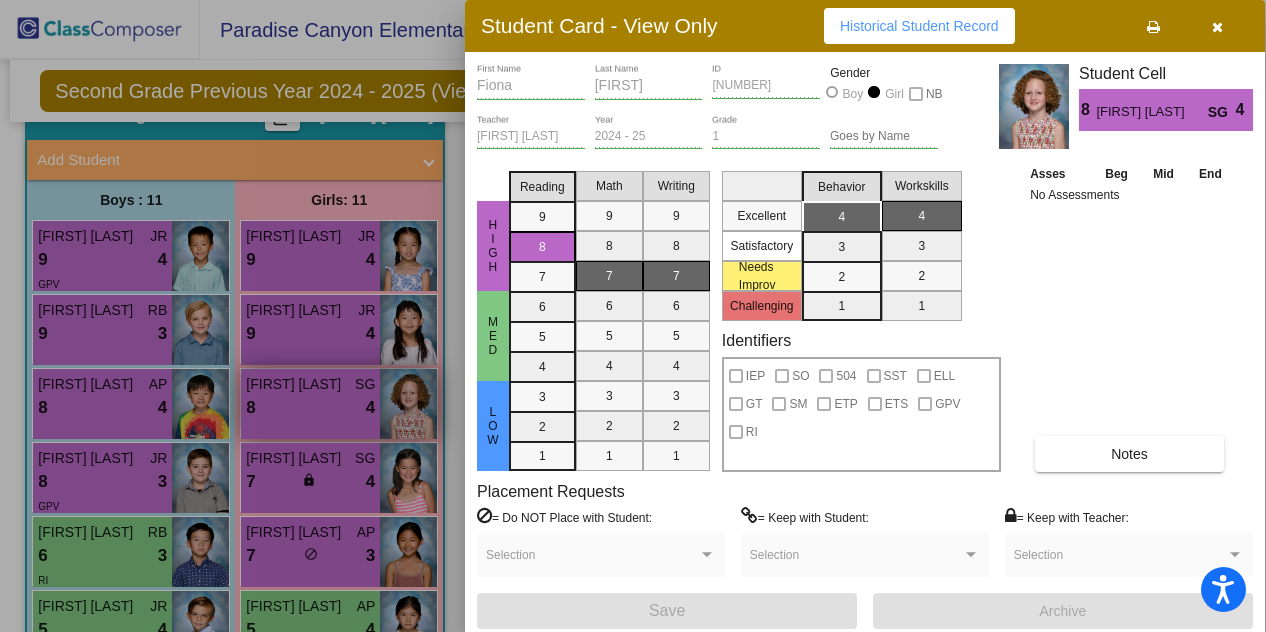 click at bounding box center (633, 316) 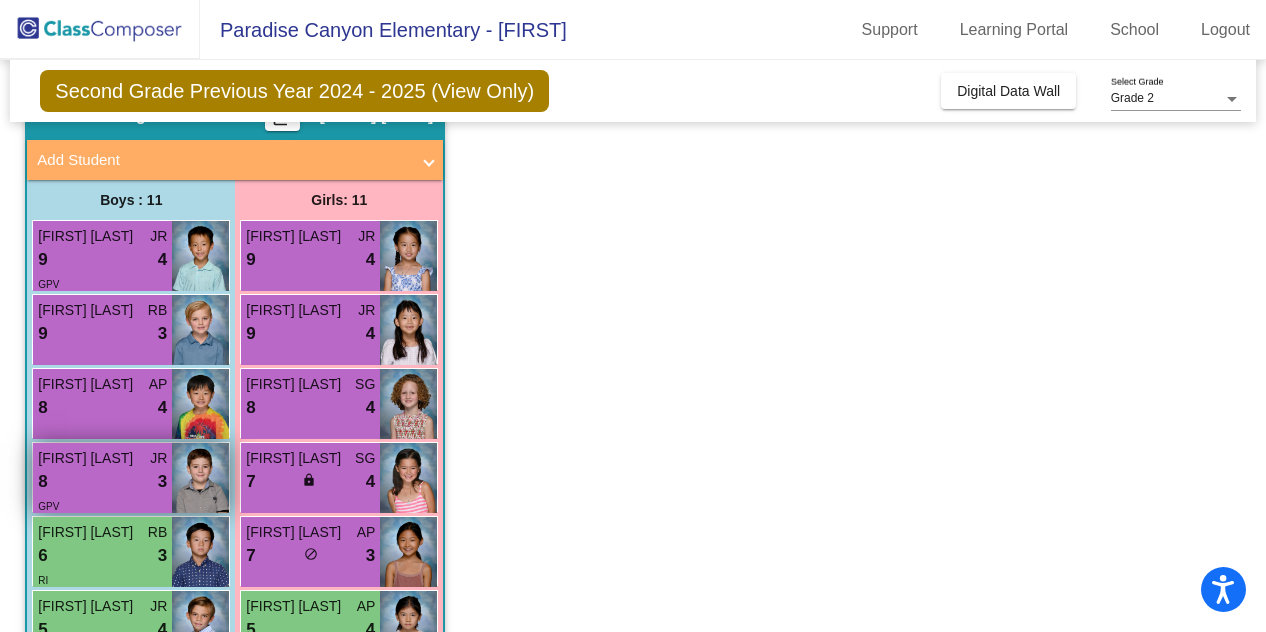 click on "8 lock do_not_disturb_alt 3" at bounding box center (102, 482) 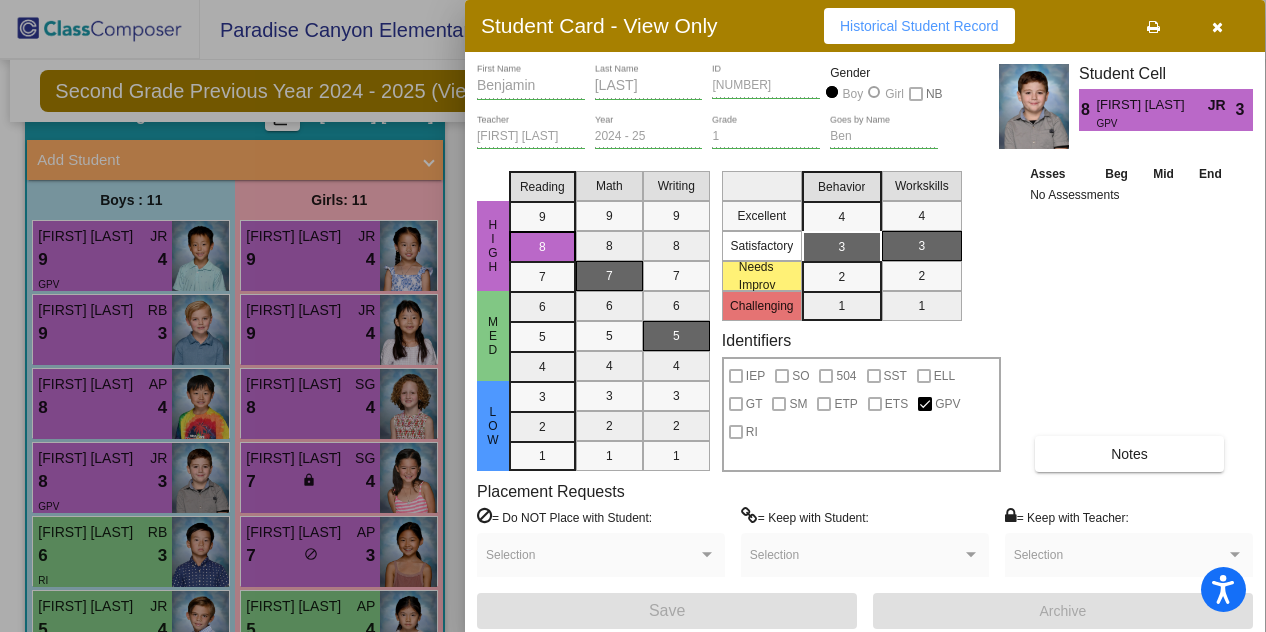 click at bounding box center (633, 316) 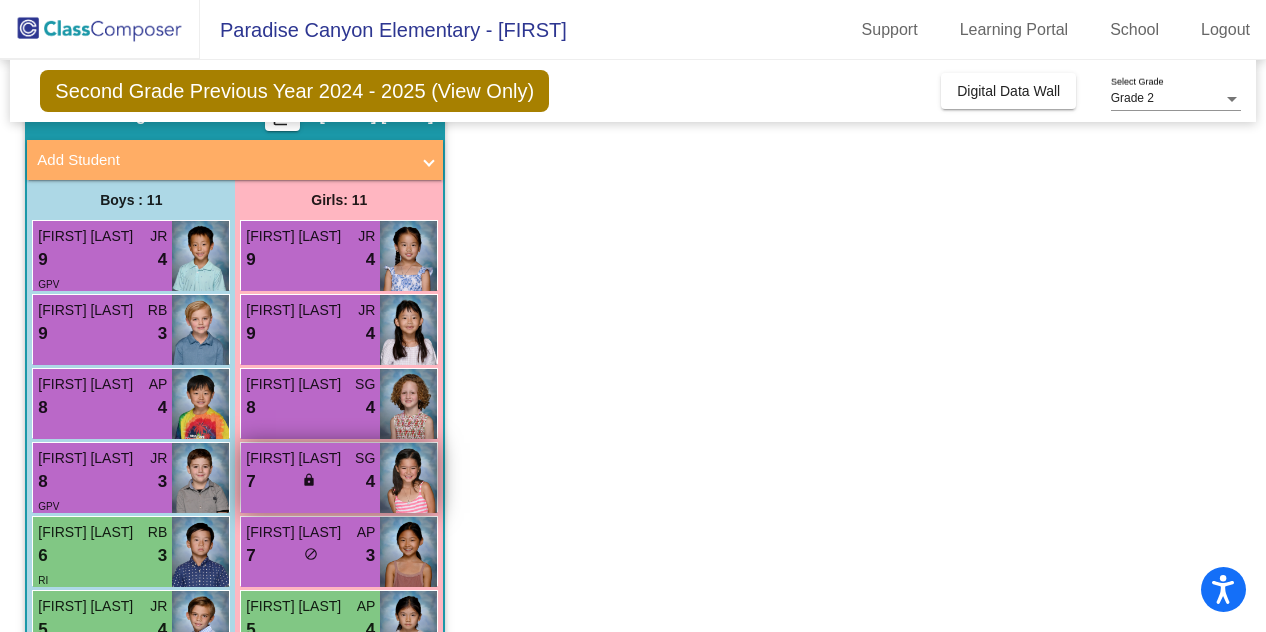 click on "7 lock do_not_disturb_alt 4" at bounding box center [310, 482] 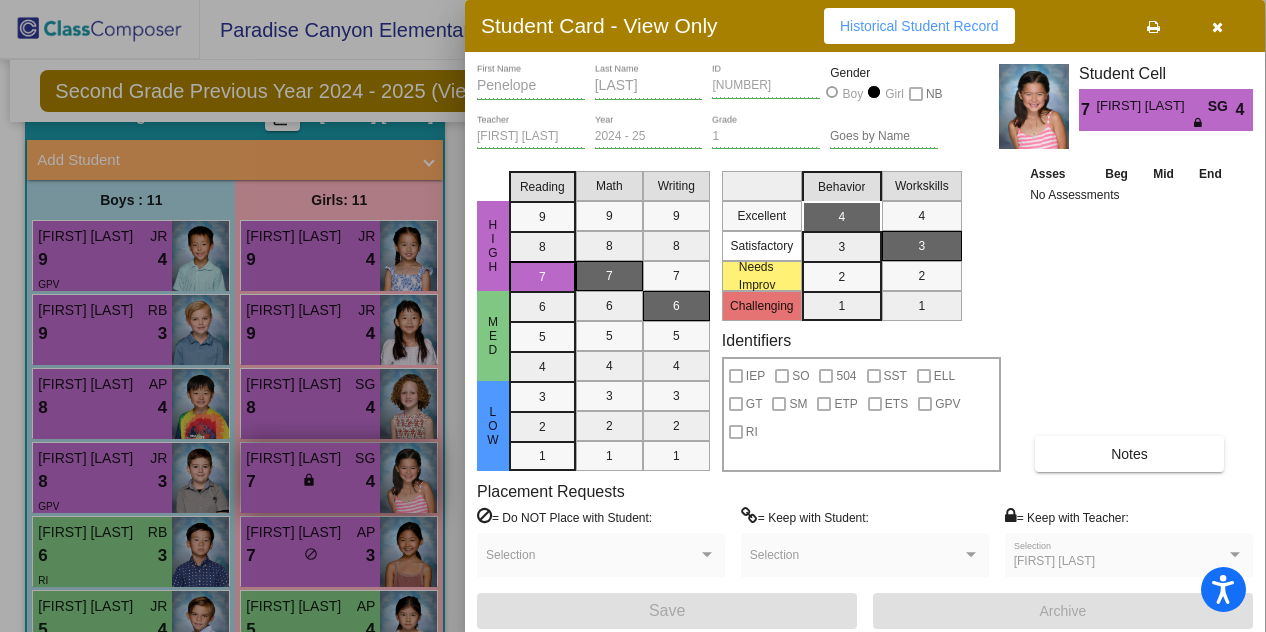 click at bounding box center [633, 316] 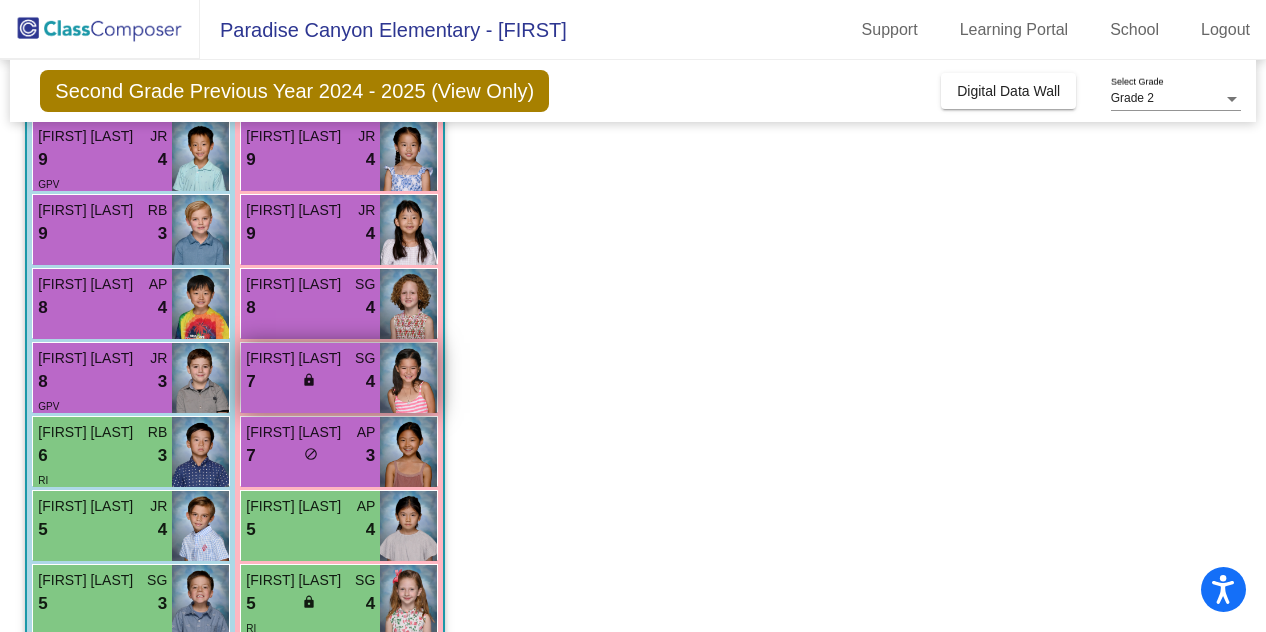 scroll, scrollTop: 300, scrollLeft: 0, axis: vertical 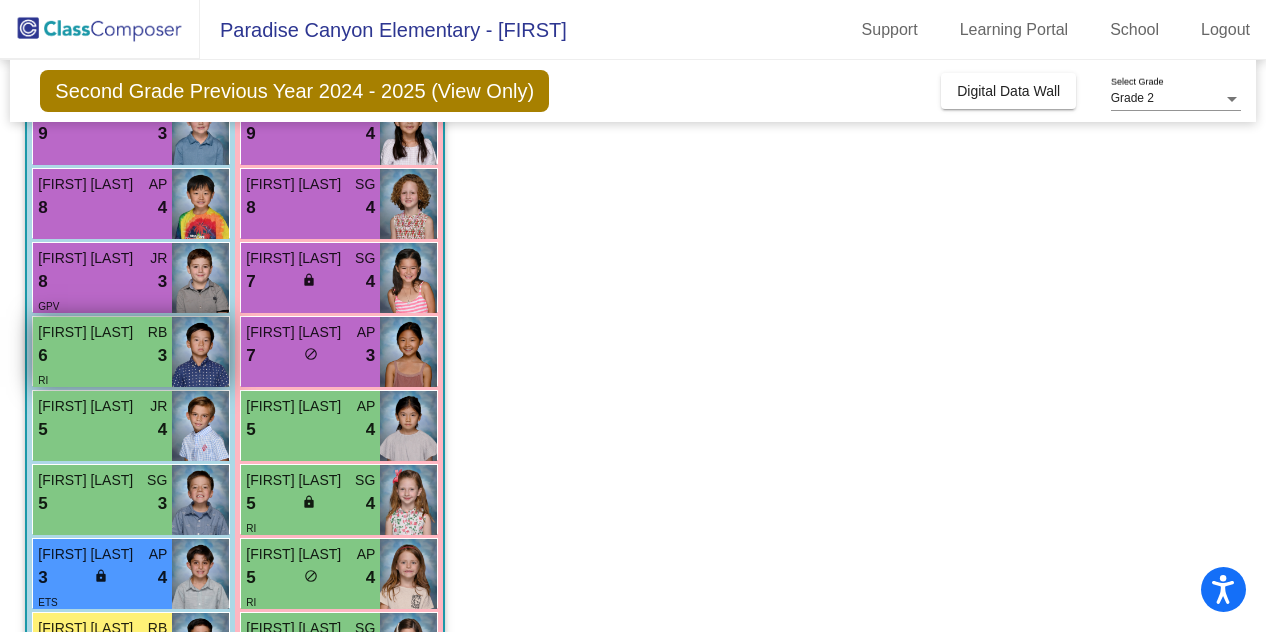 click on "RI" at bounding box center [102, 379] 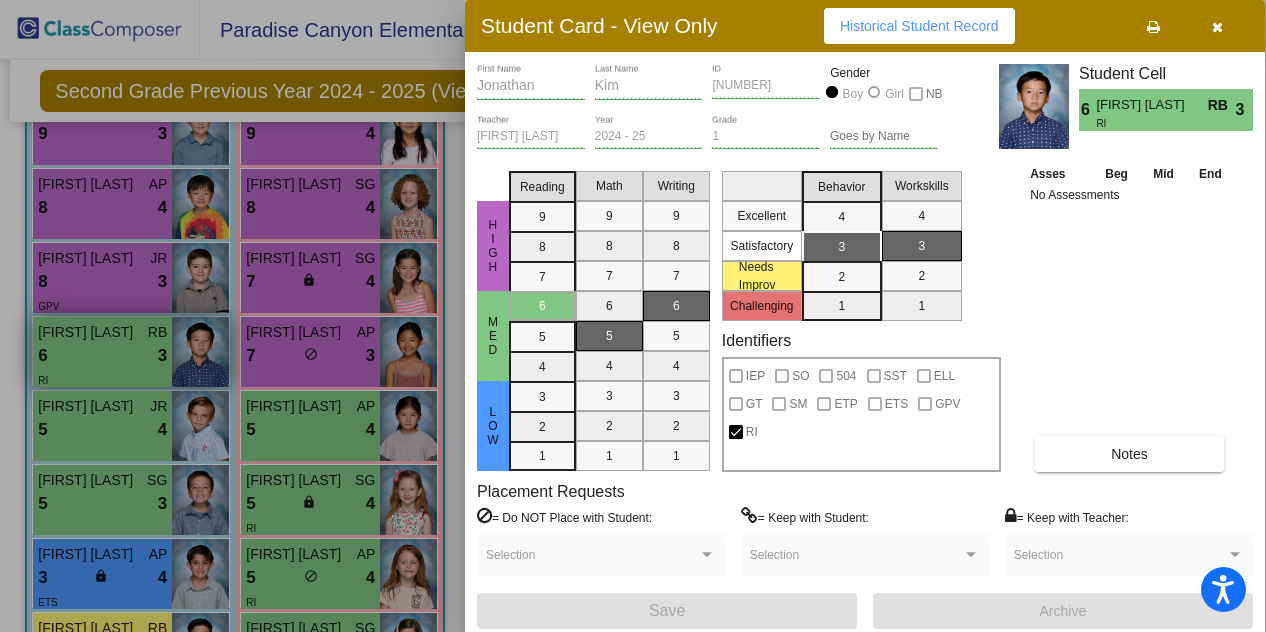 click at bounding box center [633, 316] 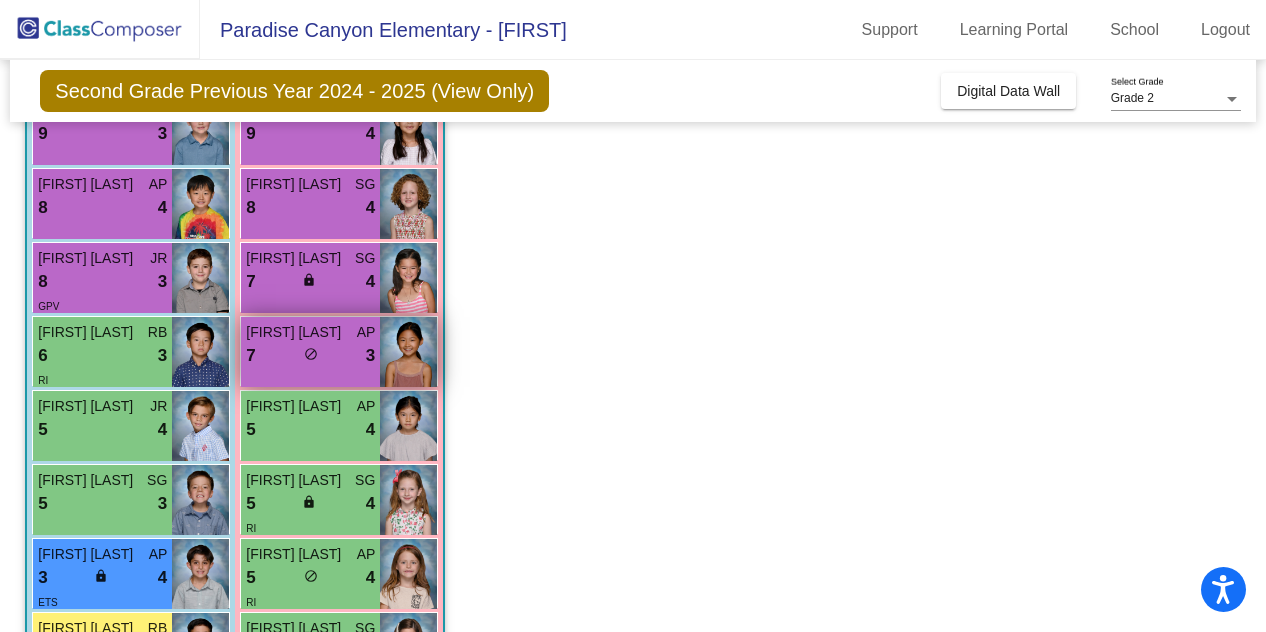 click on "[FIRST] [LAST] AP 7 lock do_not_disturb_alt 3" at bounding box center (310, 352) 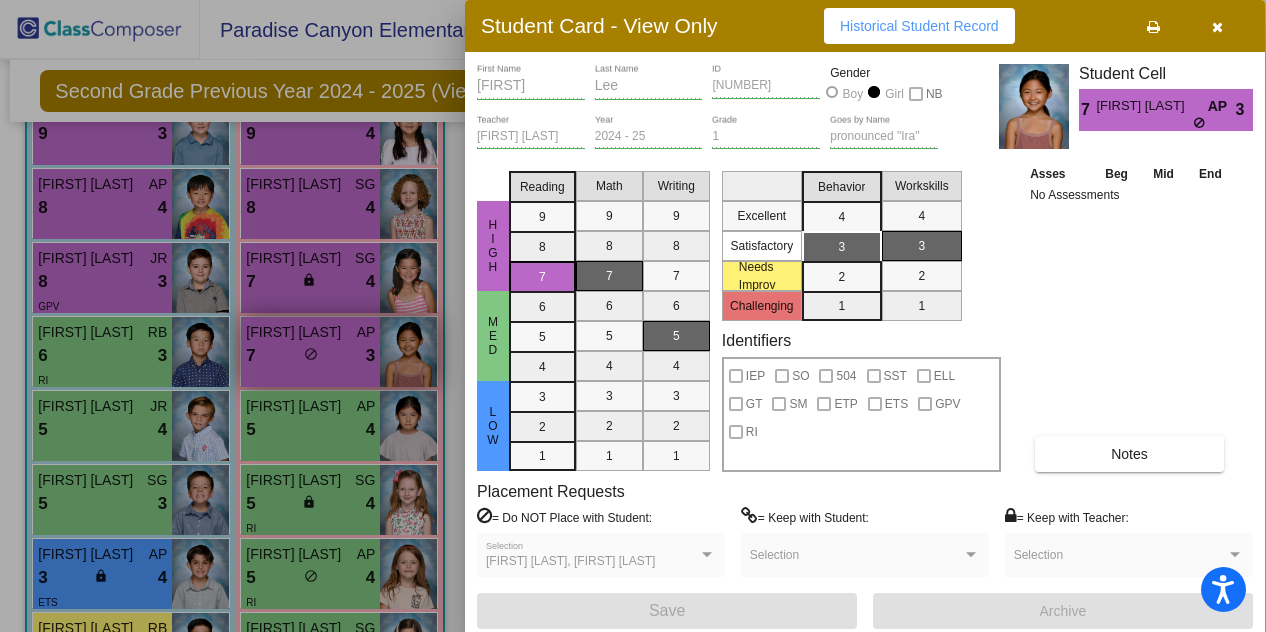 click at bounding box center [633, 316] 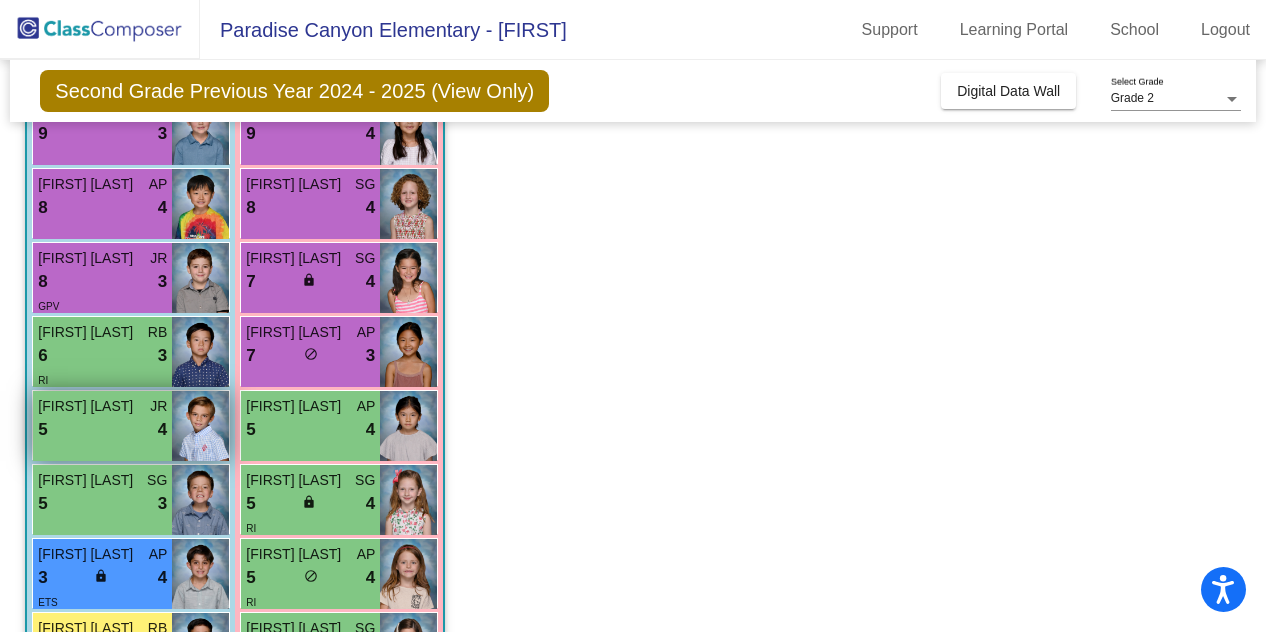 click on "[FIRST] [LAST] JR 5 lock do_not_disturb_alt 4" at bounding box center (102, 426) 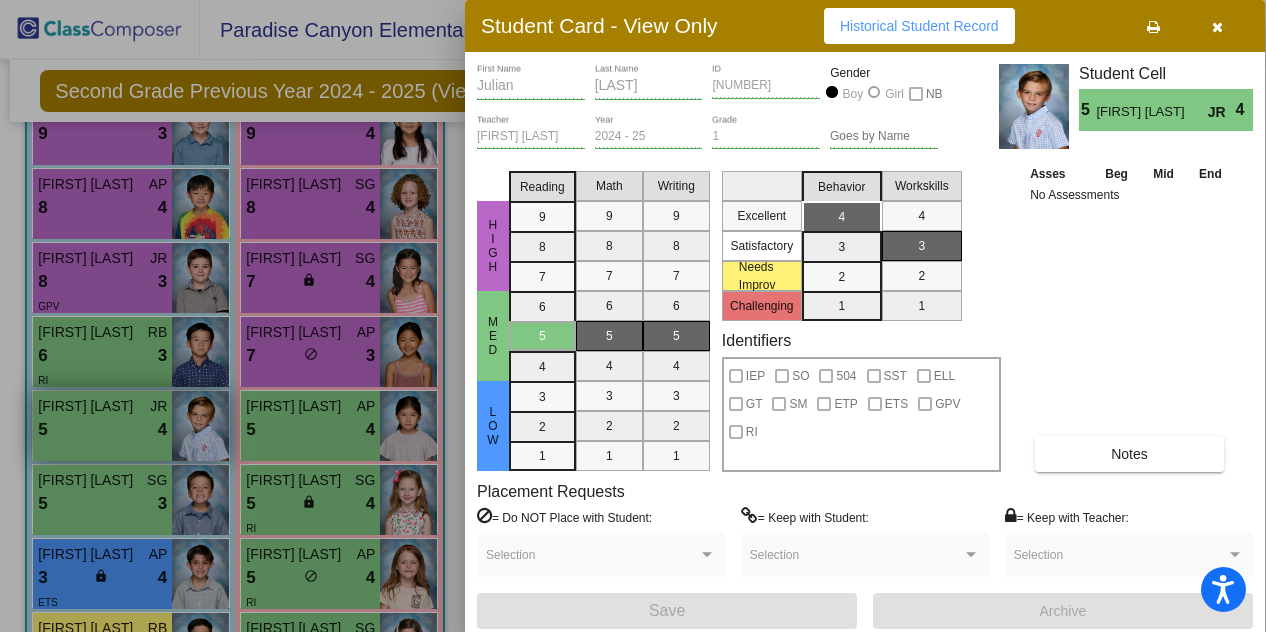 click at bounding box center [633, 316] 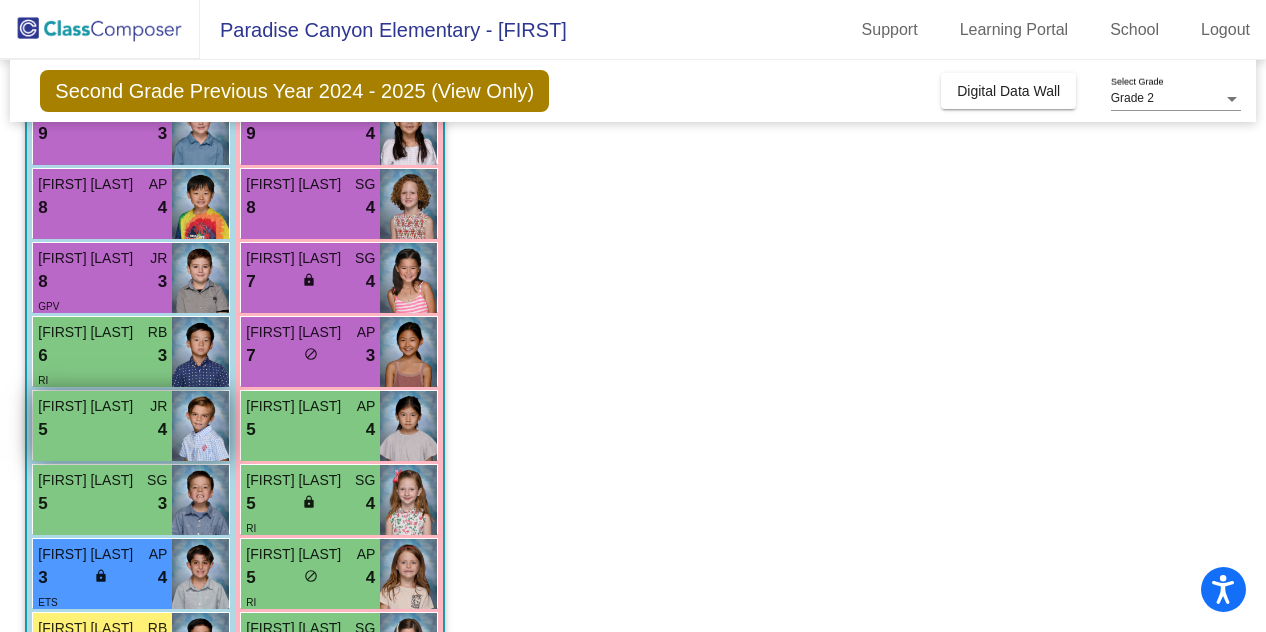 click on "[FIRST] [LAST] JR 5 lock do_not_disturb_alt 4" at bounding box center (102, 426) 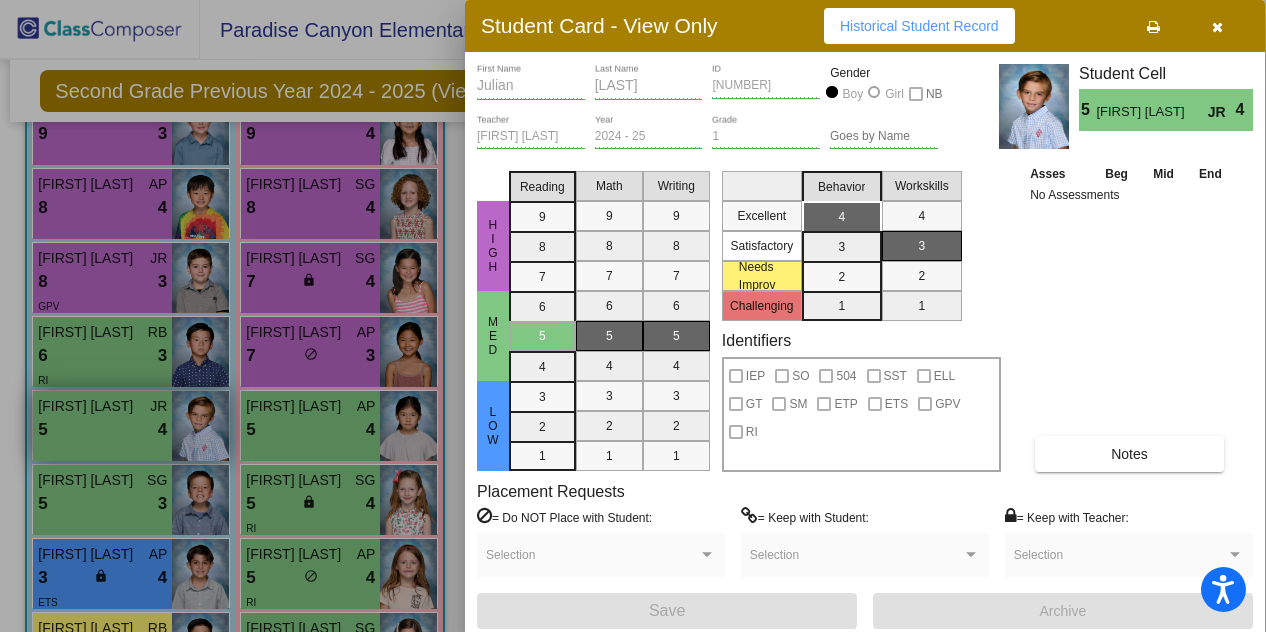 click at bounding box center [633, 316] 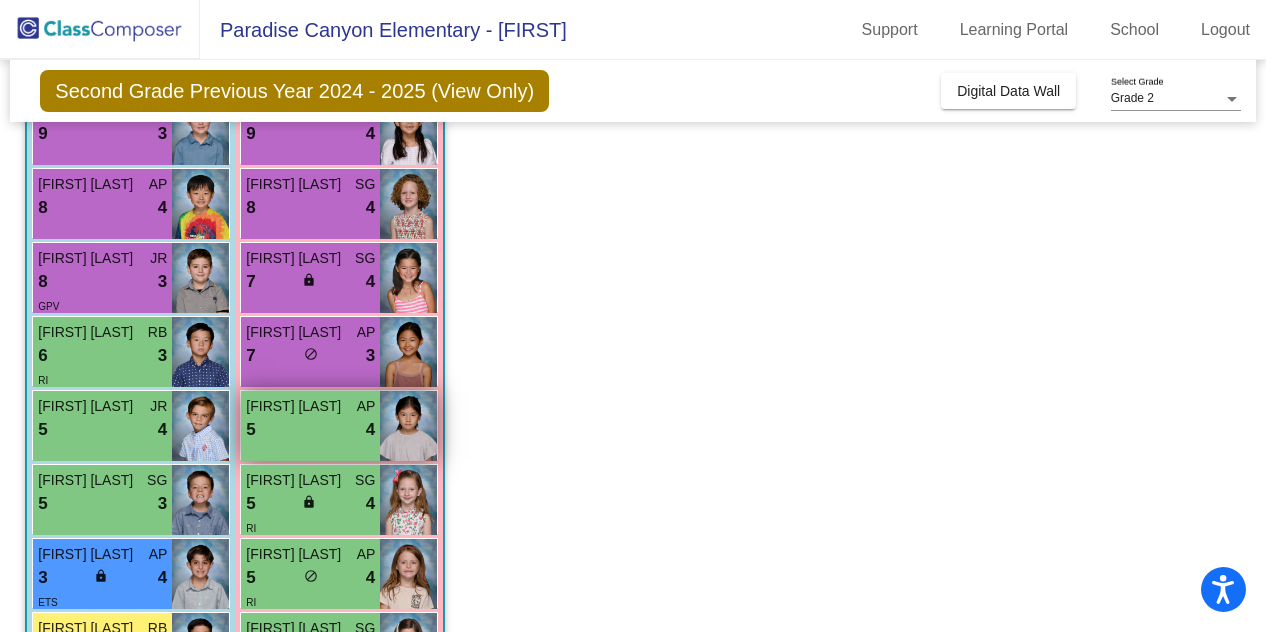 click on "[FIRST] [LAST] AP 5 lock do_not_disturb_alt 4" at bounding box center (310, 426) 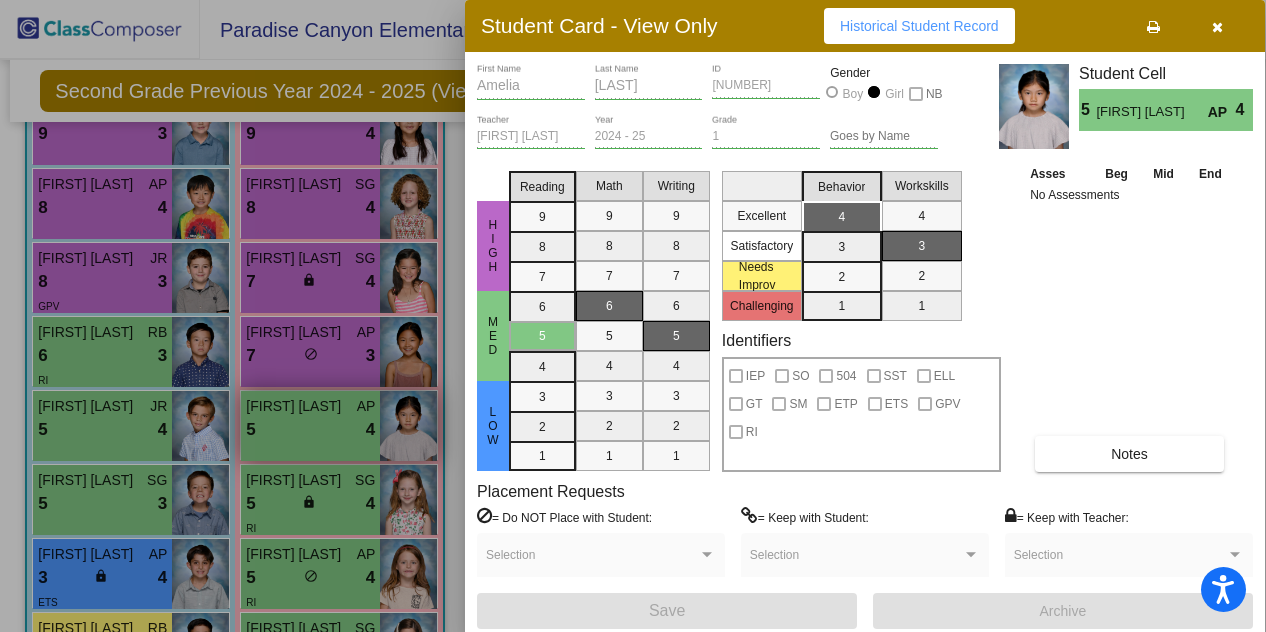 click at bounding box center [633, 316] 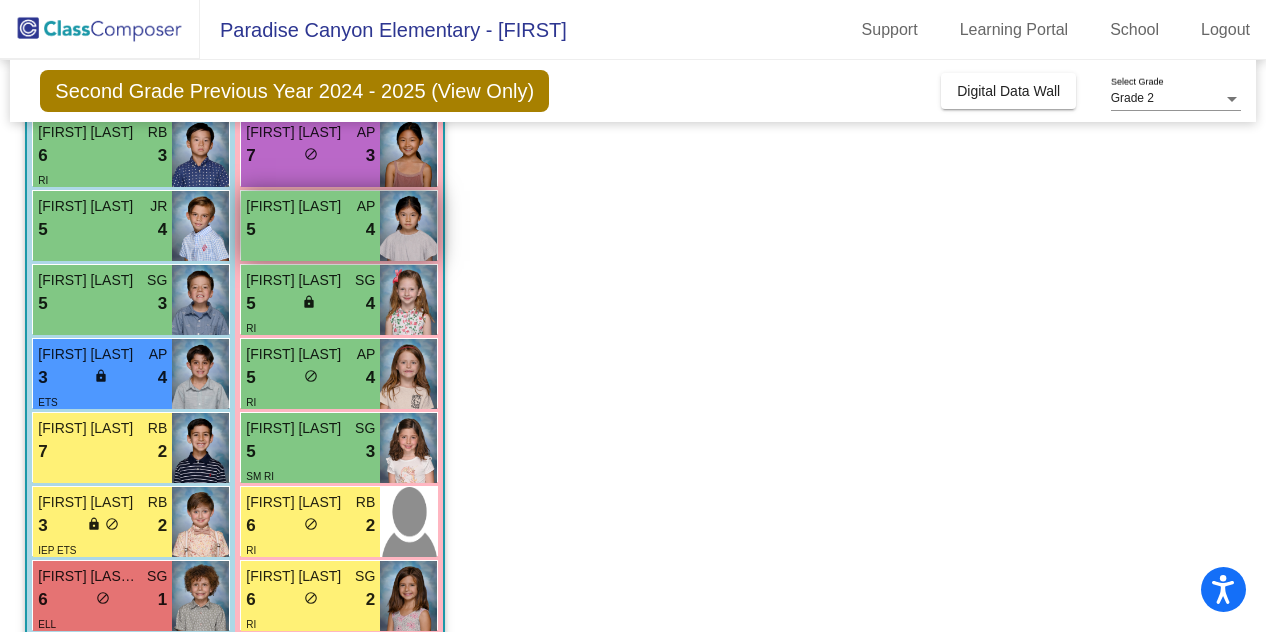 scroll, scrollTop: 534, scrollLeft: 0, axis: vertical 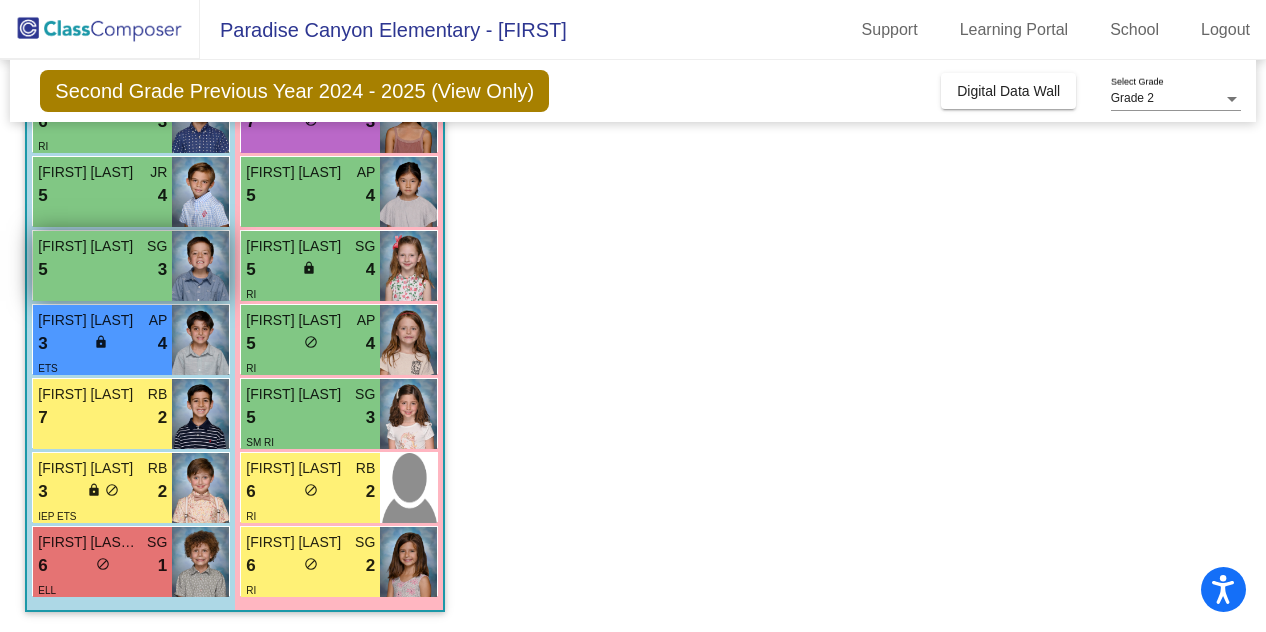 click on "5 lock do_not_disturb_alt 3" at bounding box center [102, 270] 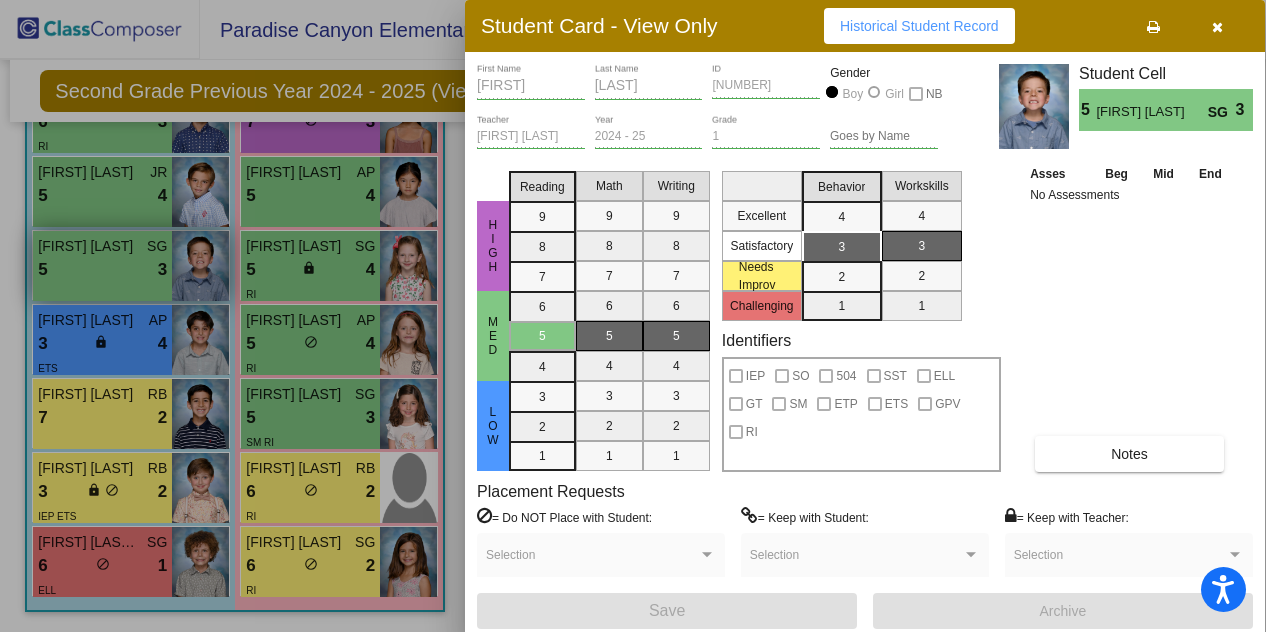 click at bounding box center (633, 316) 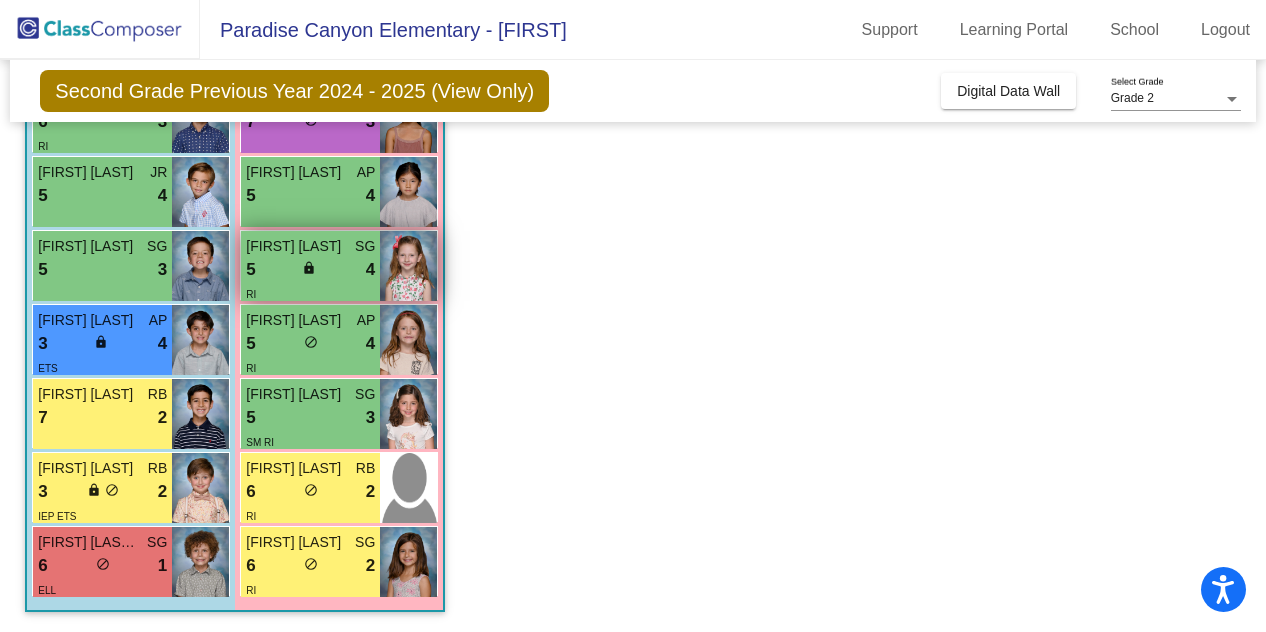 click on "RI" at bounding box center (310, 293) 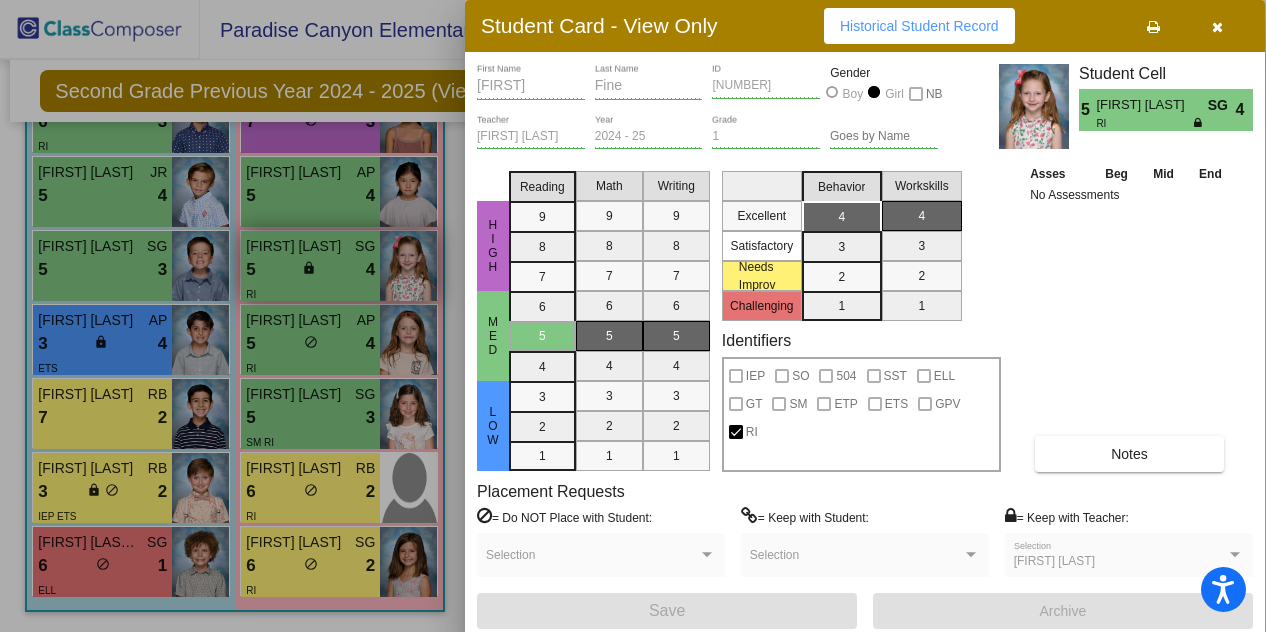 click at bounding box center [633, 316] 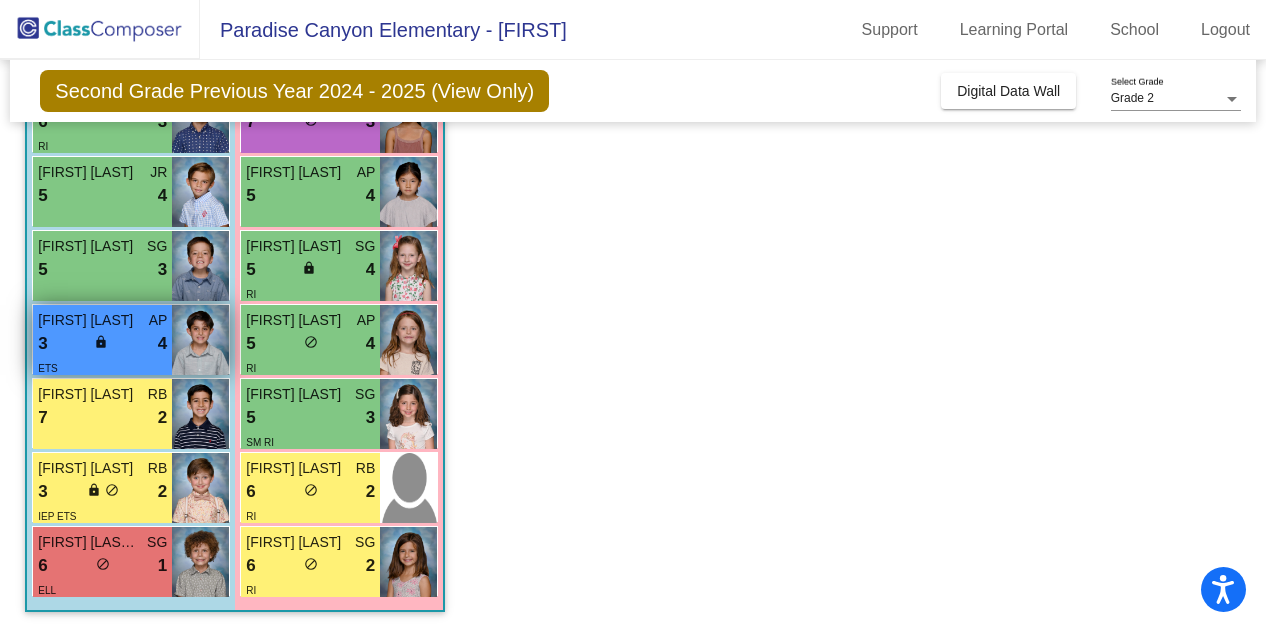 click on "ETS" at bounding box center (102, 367) 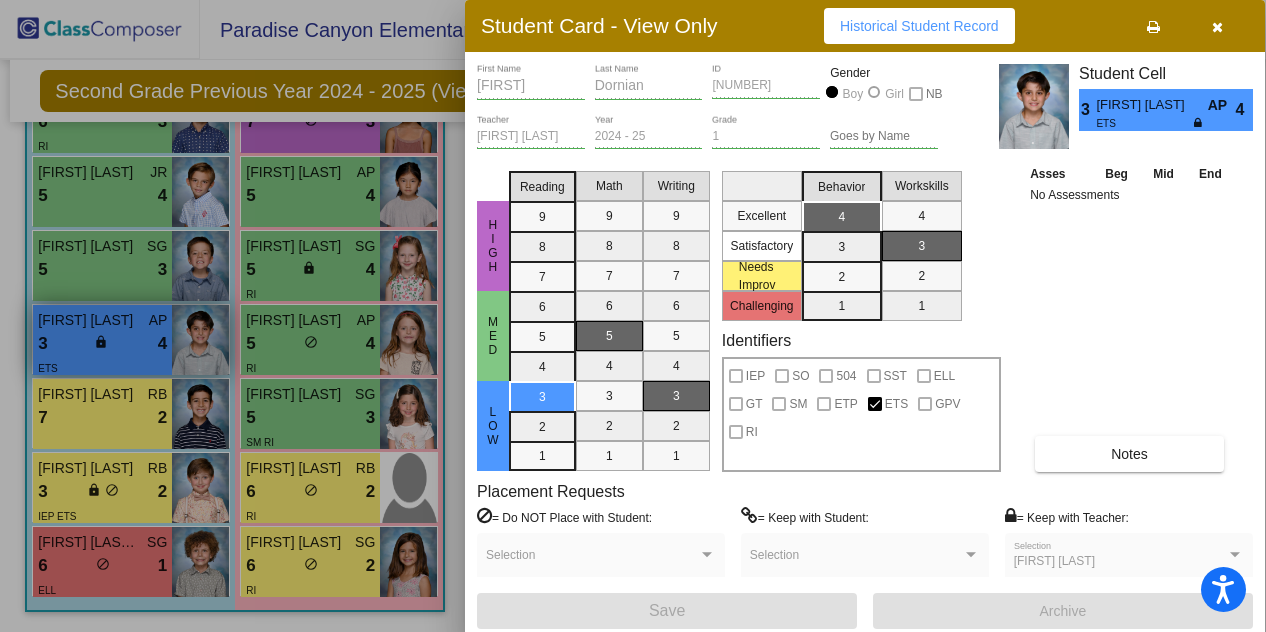 click at bounding box center [633, 316] 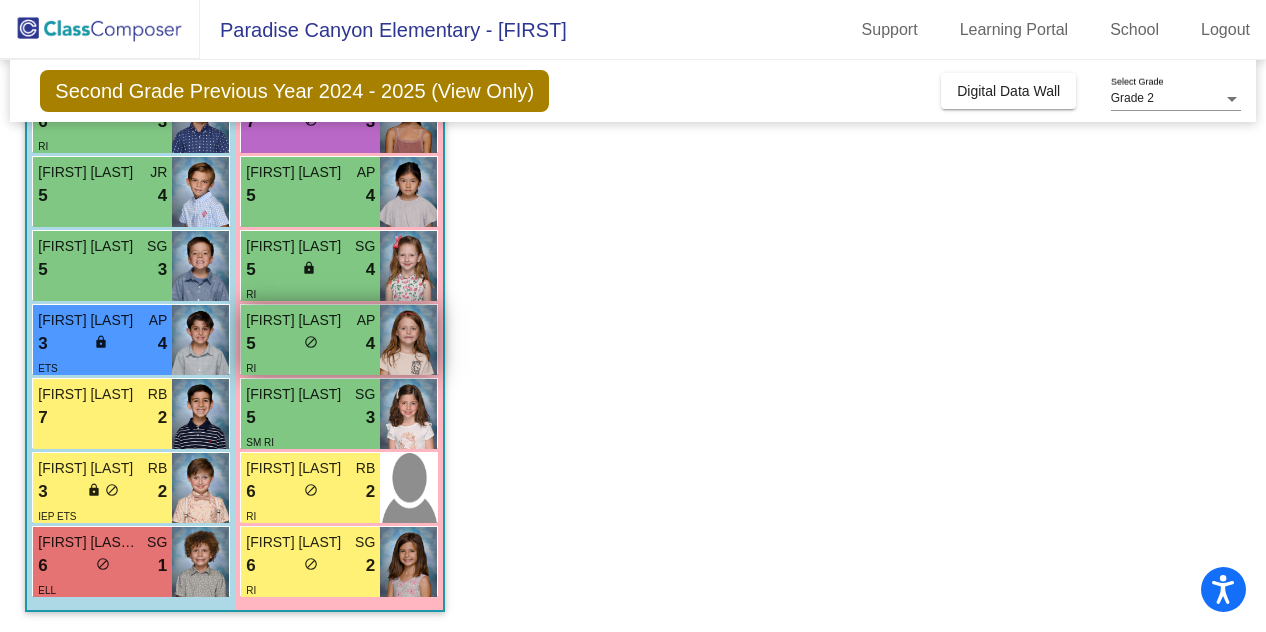 click on "RI" at bounding box center (310, 367) 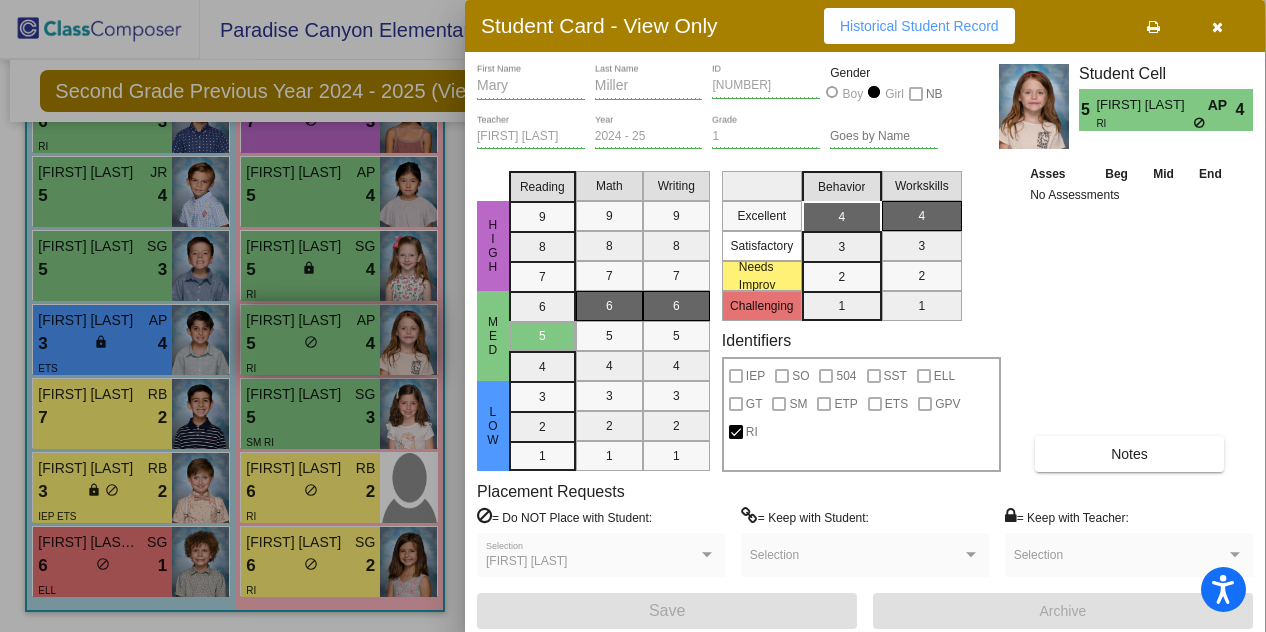 click at bounding box center (633, 316) 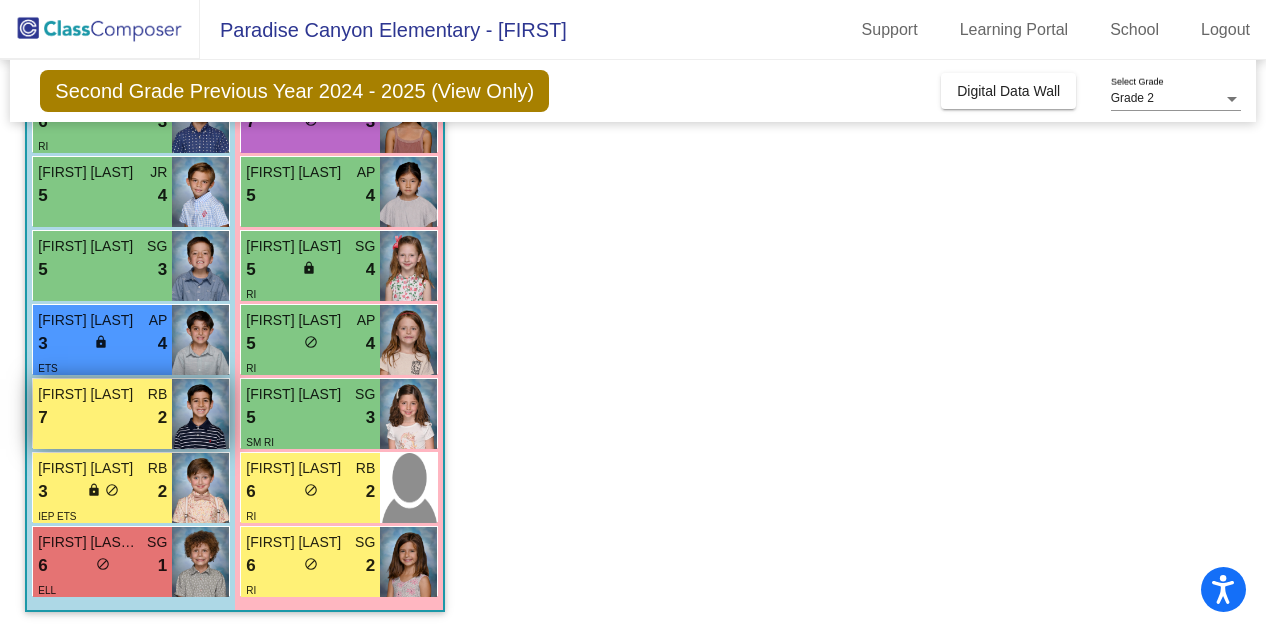 click on "7 lock do_not_disturb_alt 2" at bounding box center [102, 418] 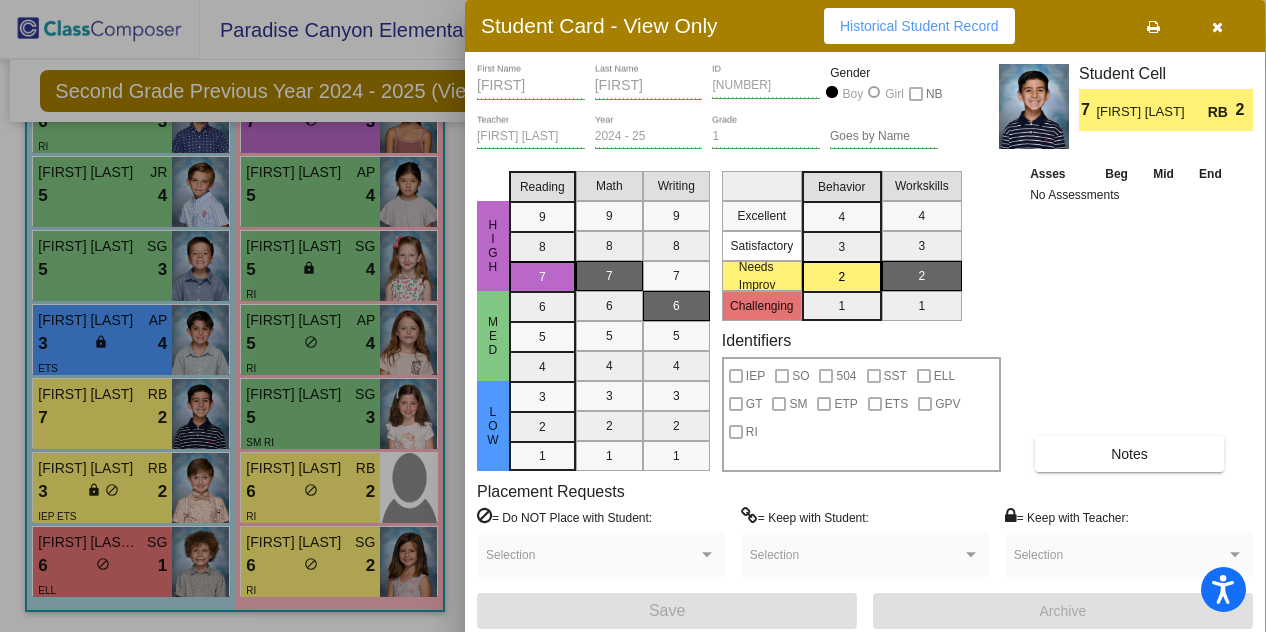 click at bounding box center (633, 316) 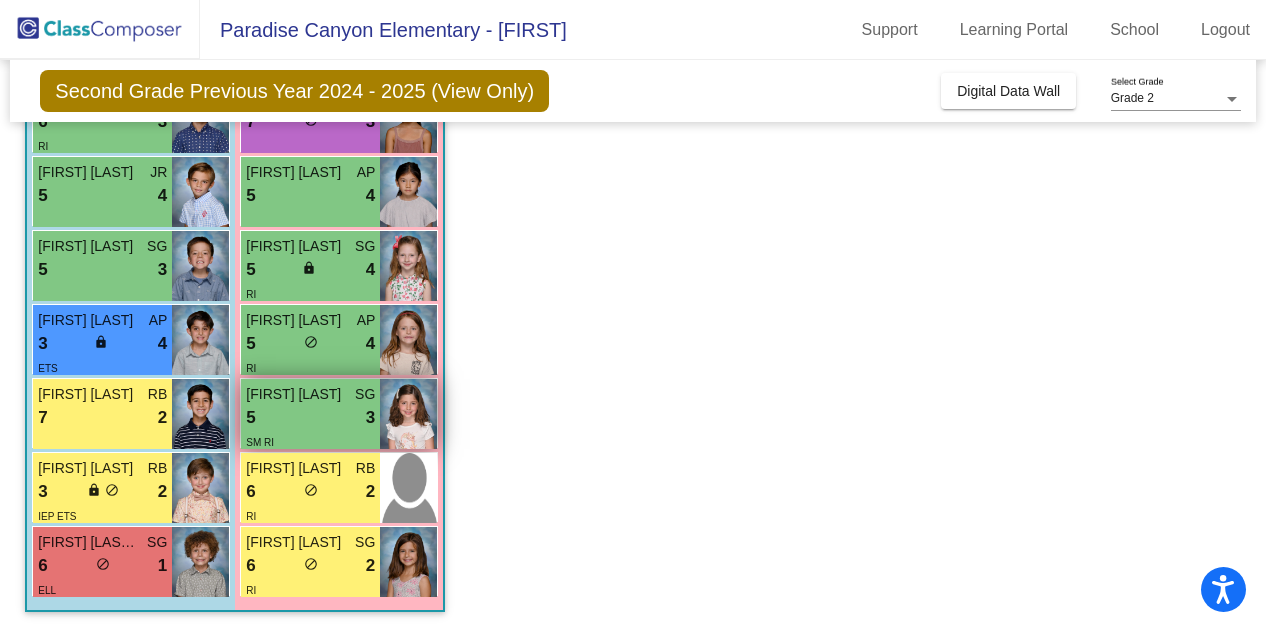 click on "5 lock do_not_disturb_alt 3" at bounding box center (310, 418) 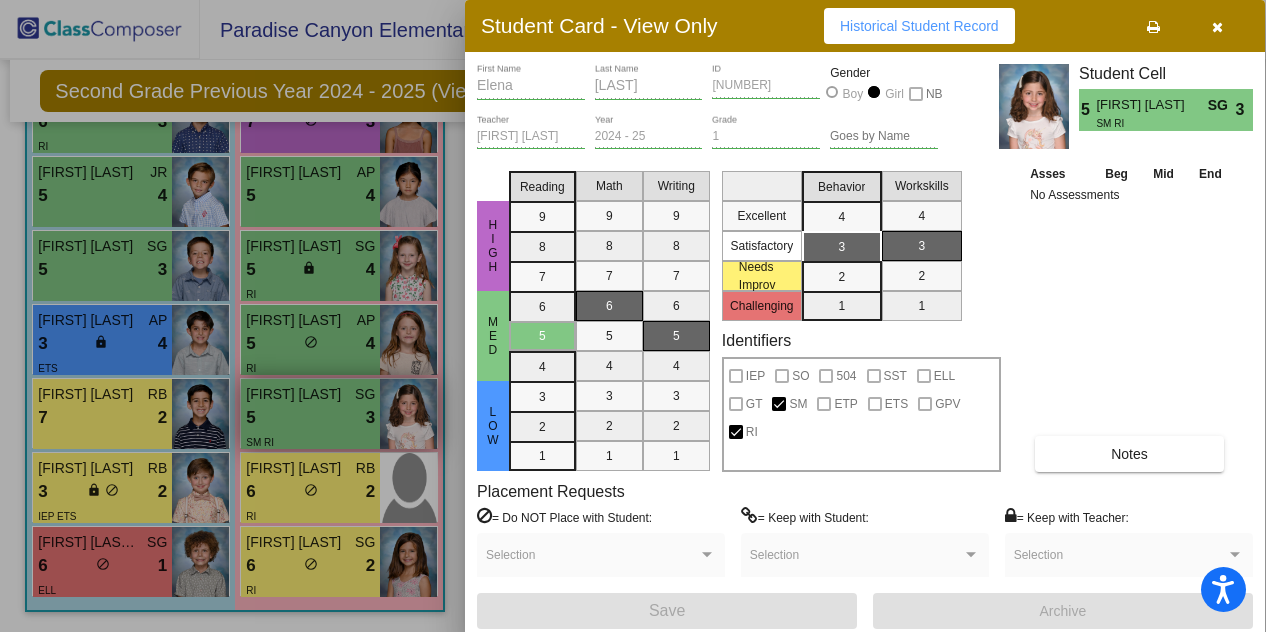 click at bounding box center (633, 316) 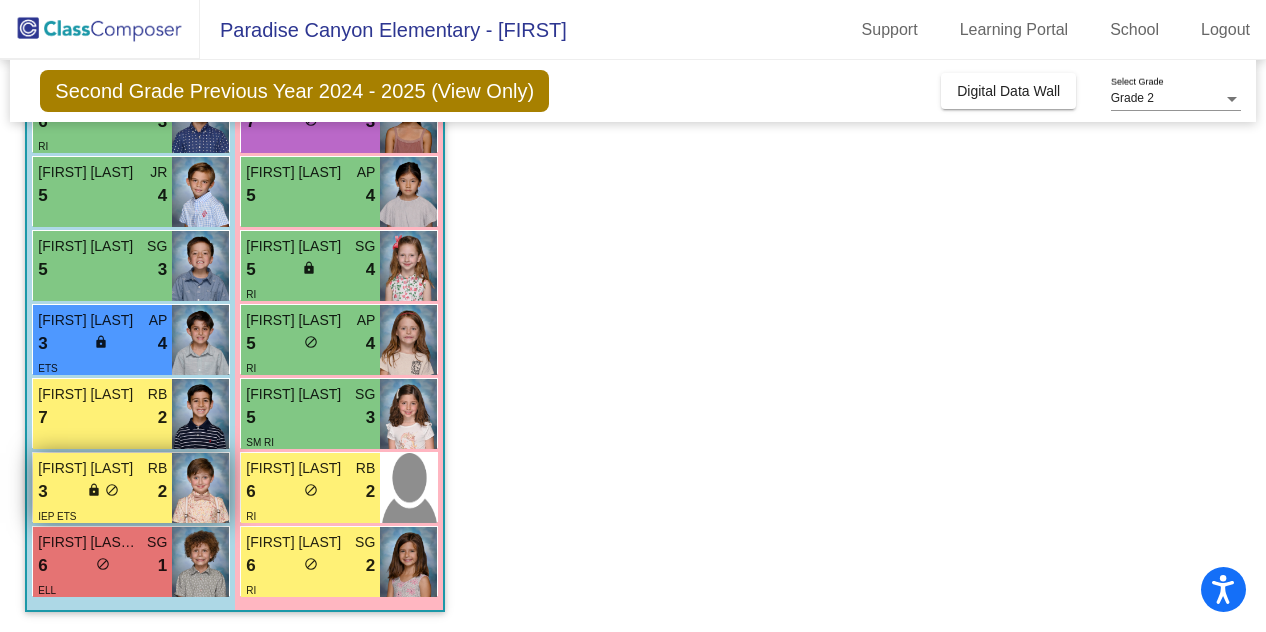 click on "IEP ETS" at bounding box center (102, 515) 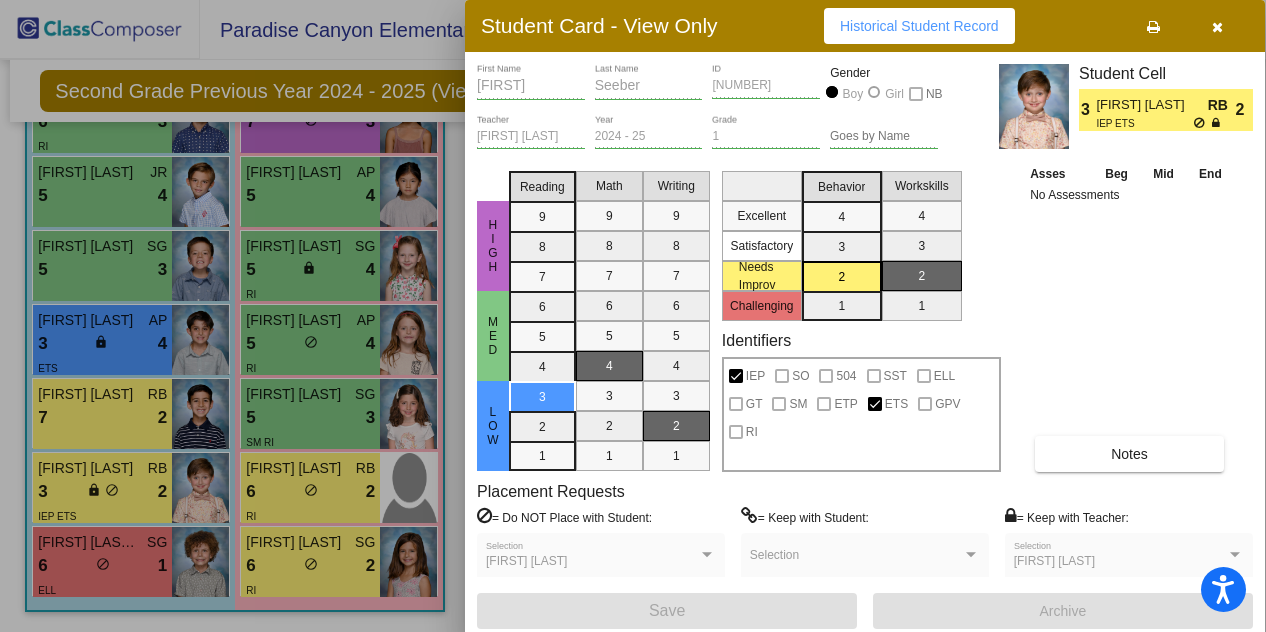 click at bounding box center (633, 316) 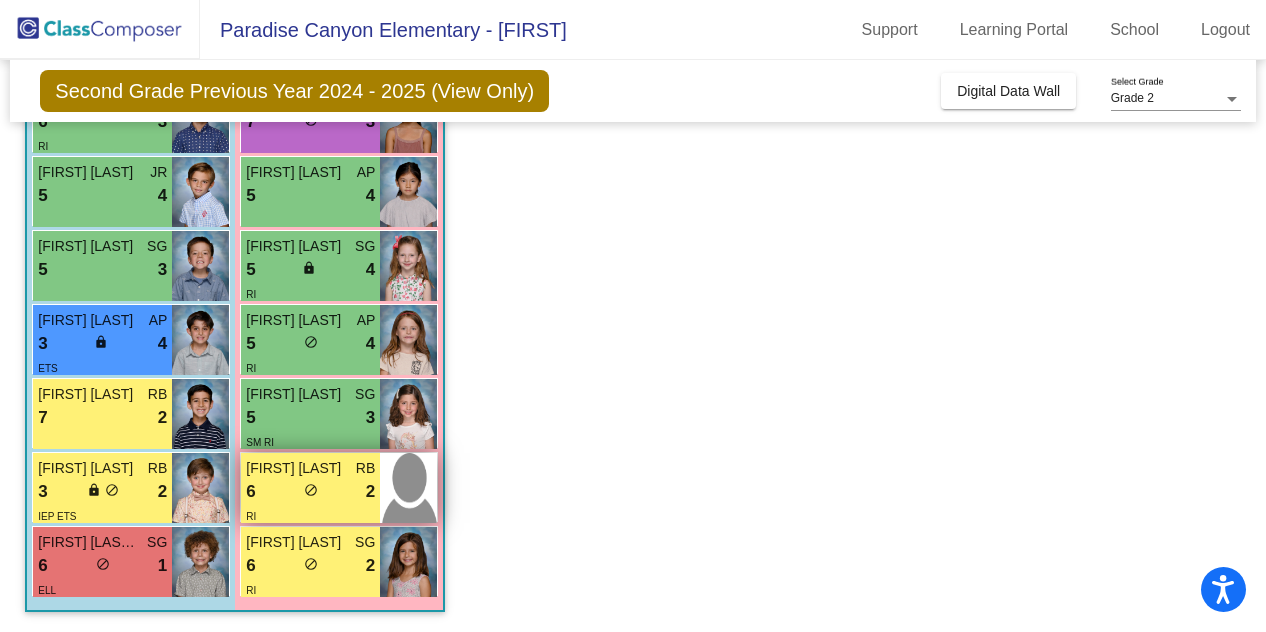 click on "RI" at bounding box center [310, 515] 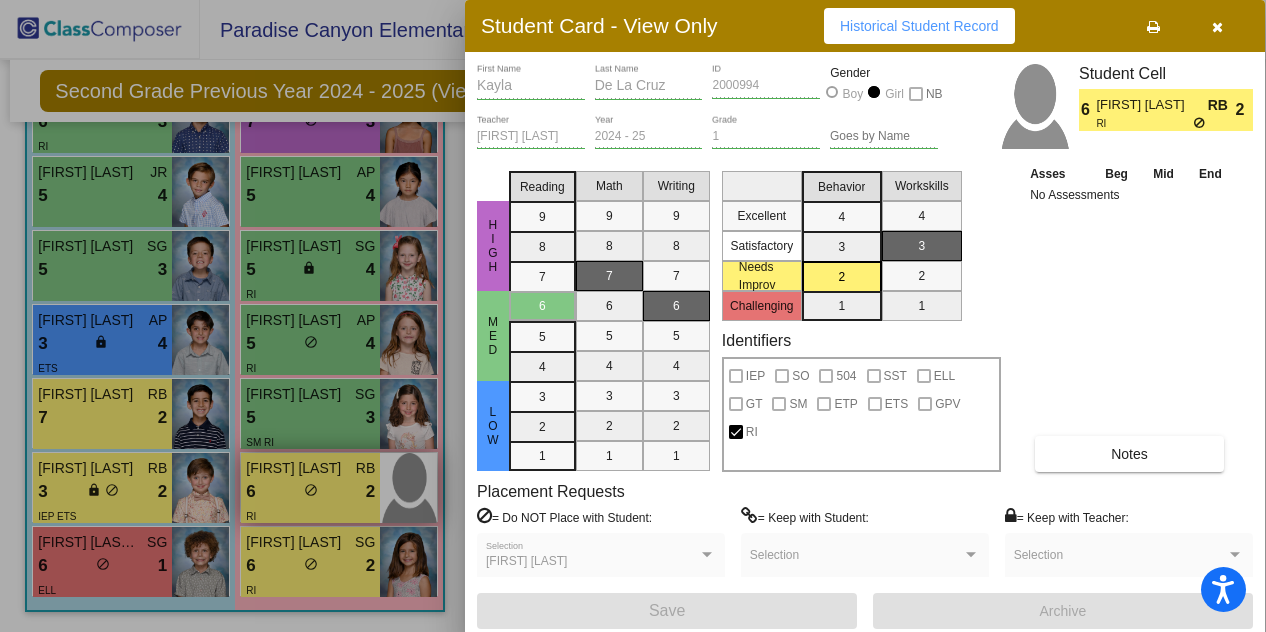 click at bounding box center (633, 316) 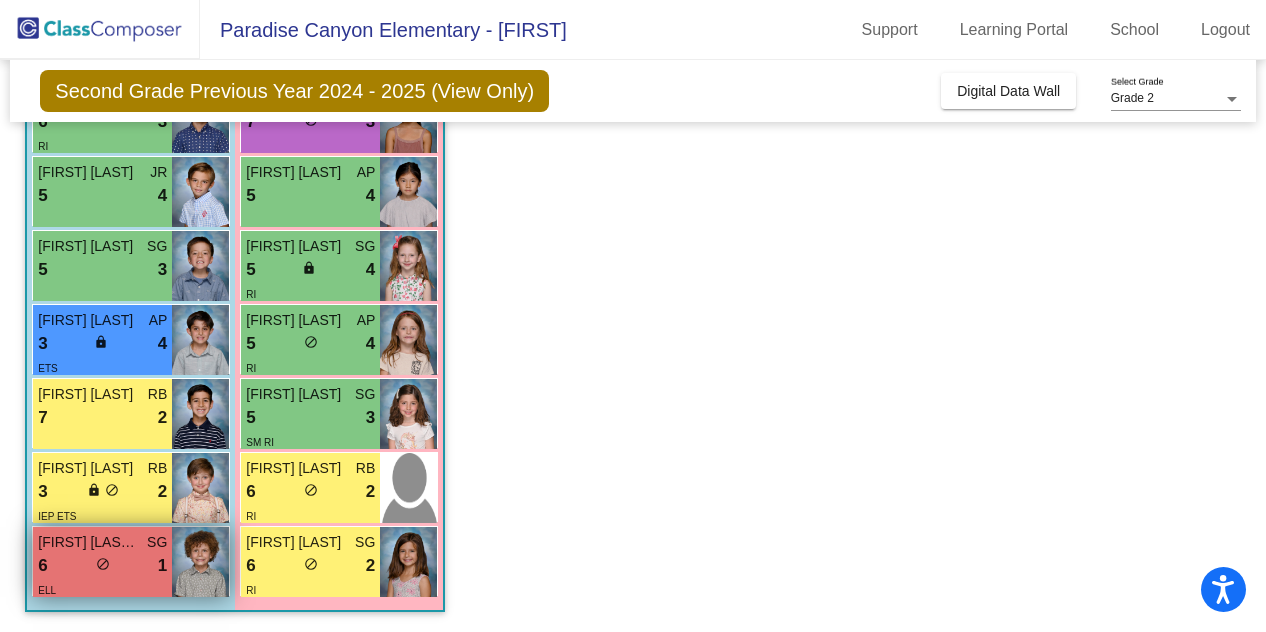 click on "ELL" at bounding box center [102, 589] 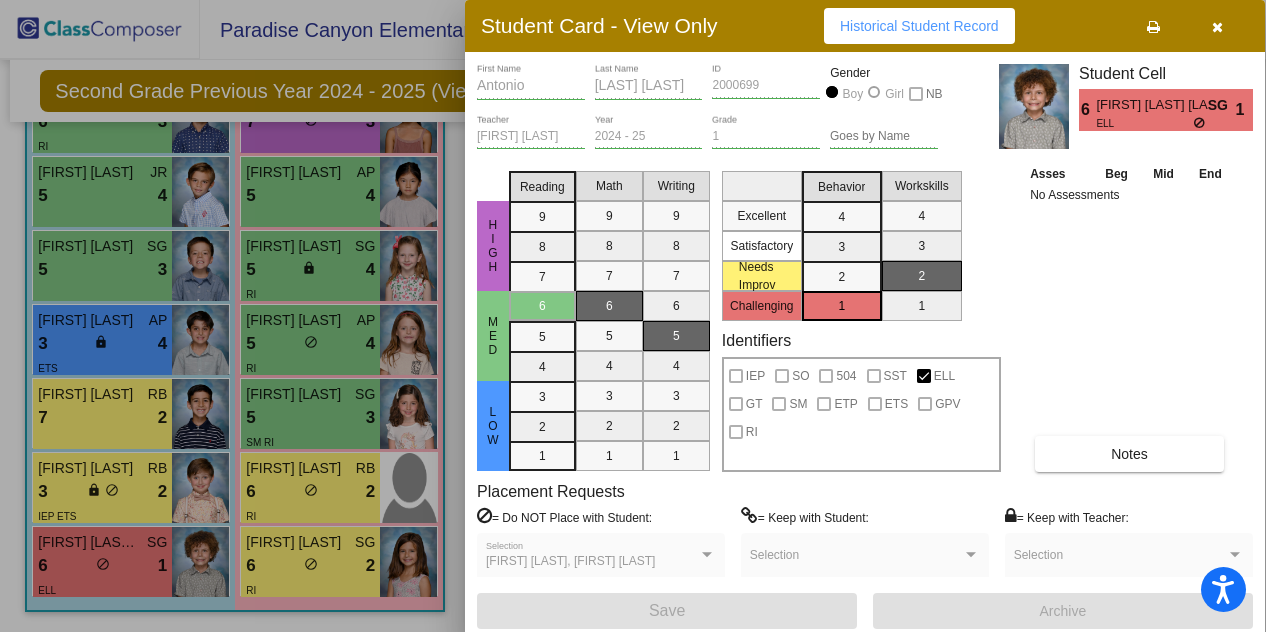 click at bounding box center [633, 316] 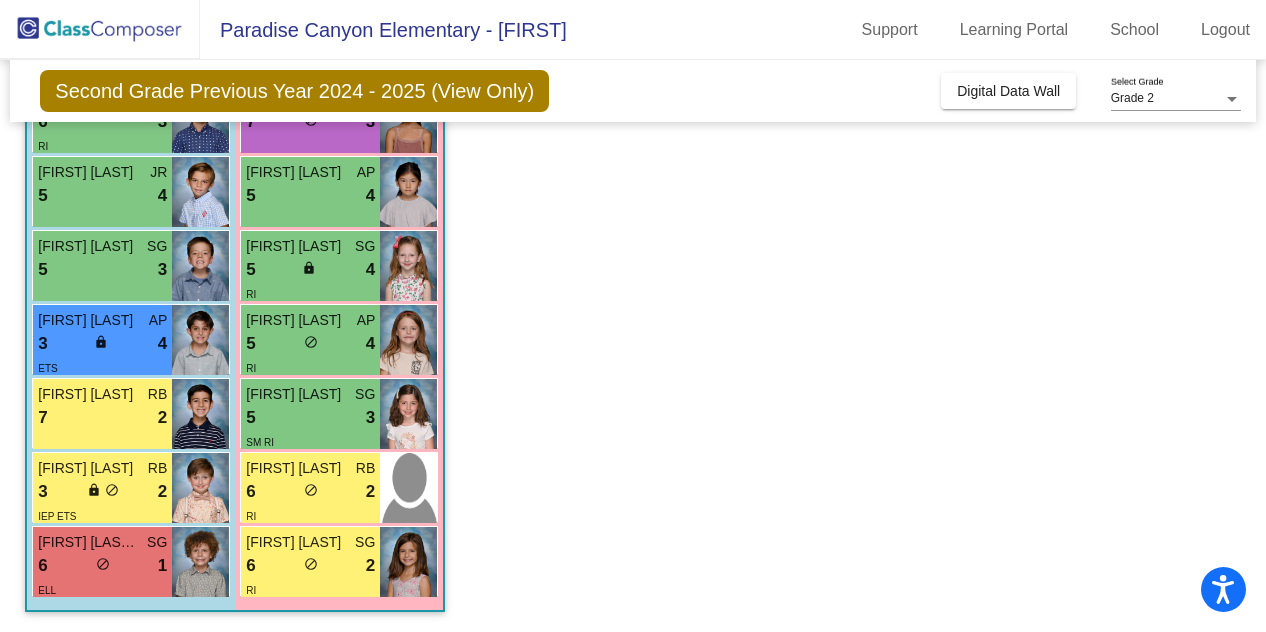 click on "RI" at bounding box center [310, 589] 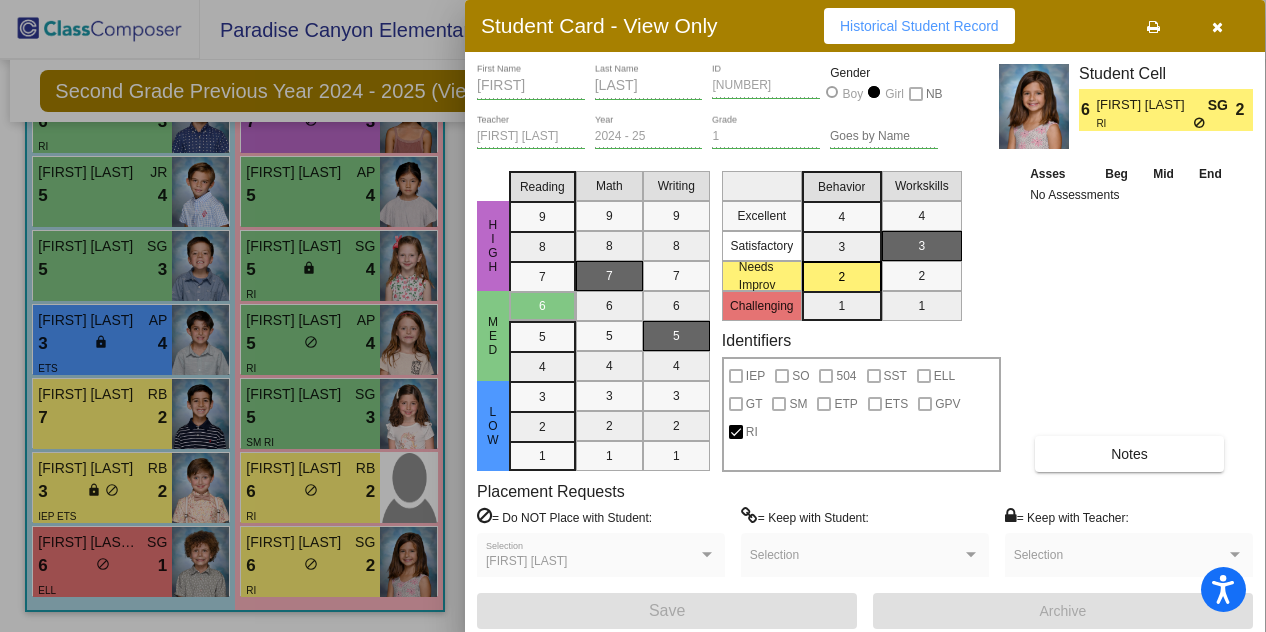click at bounding box center [633, 316] 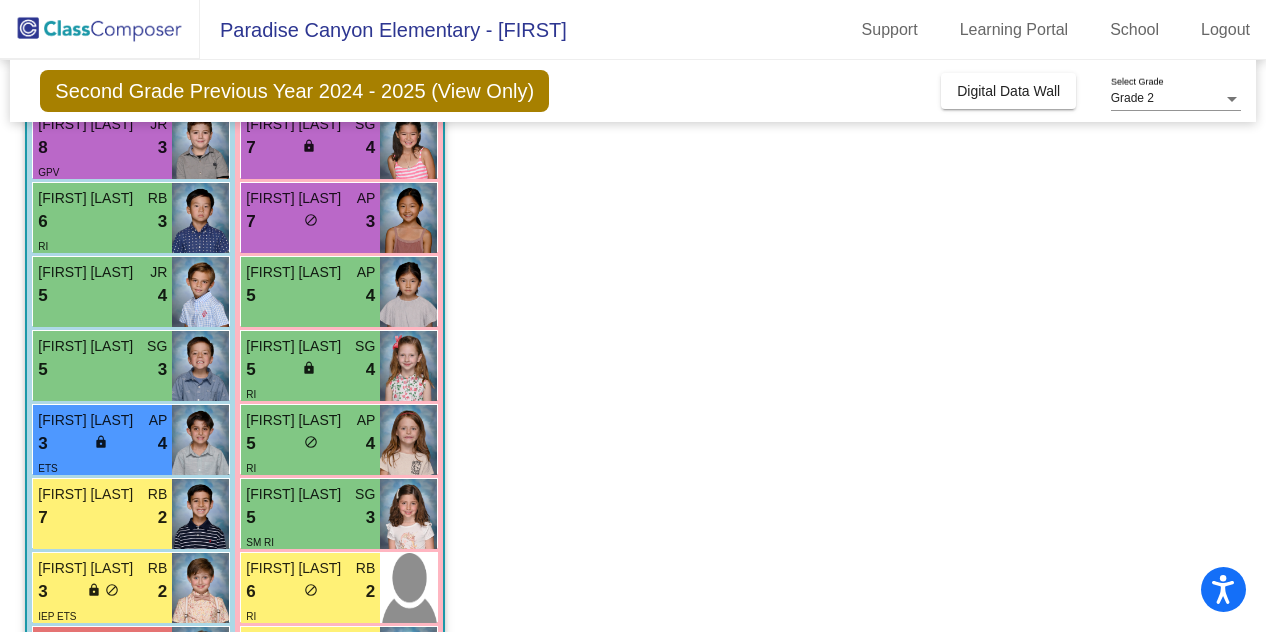 scroll, scrollTop: 534, scrollLeft: 0, axis: vertical 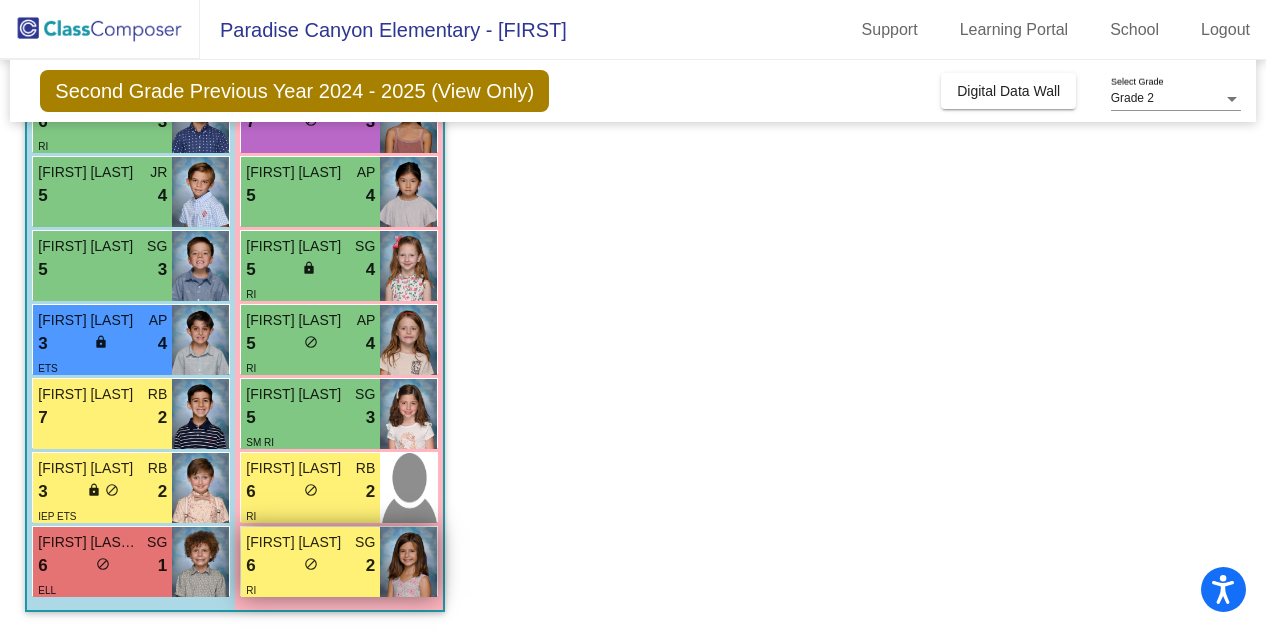 click on "6 lock do_not_disturb_alt 2" at bounding box center [310, 566] 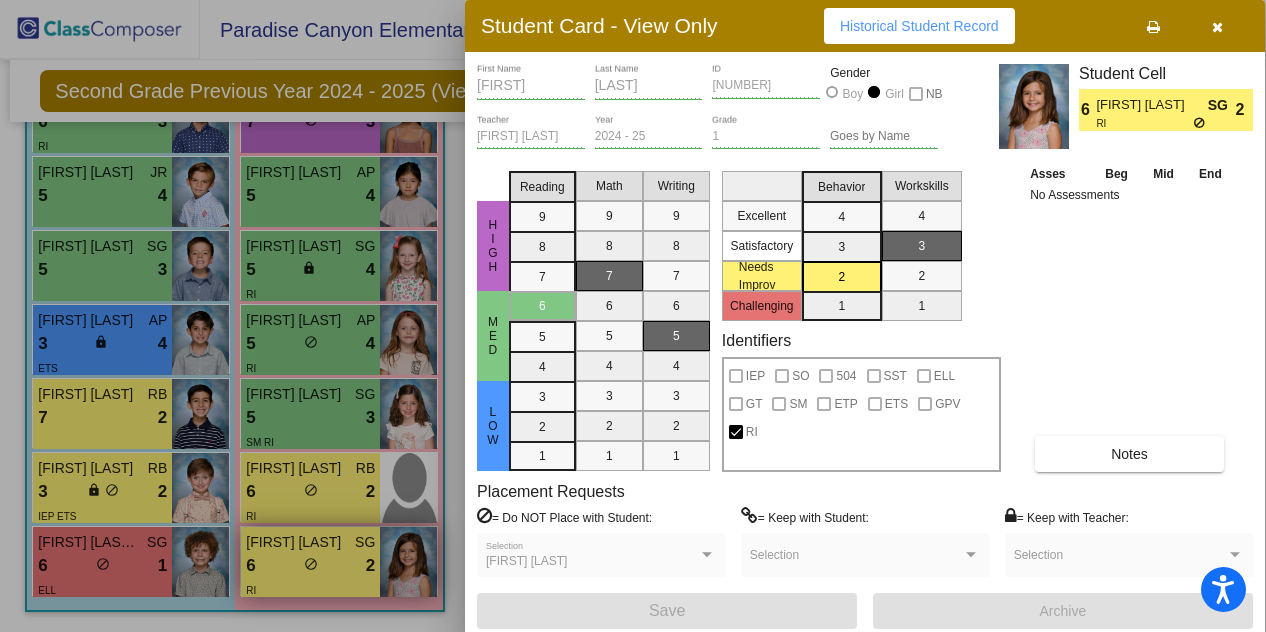 click at bounding box center (633, 316) 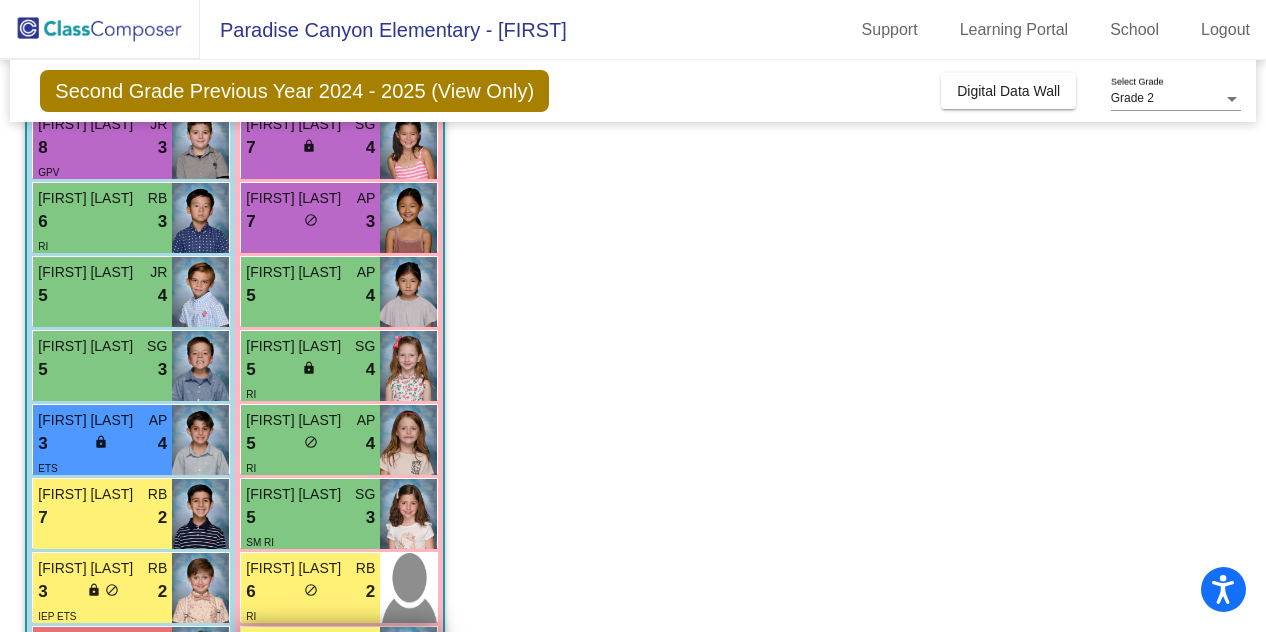 scroll, scrollTop: 334, scrollLeft: 0, axis: vertical 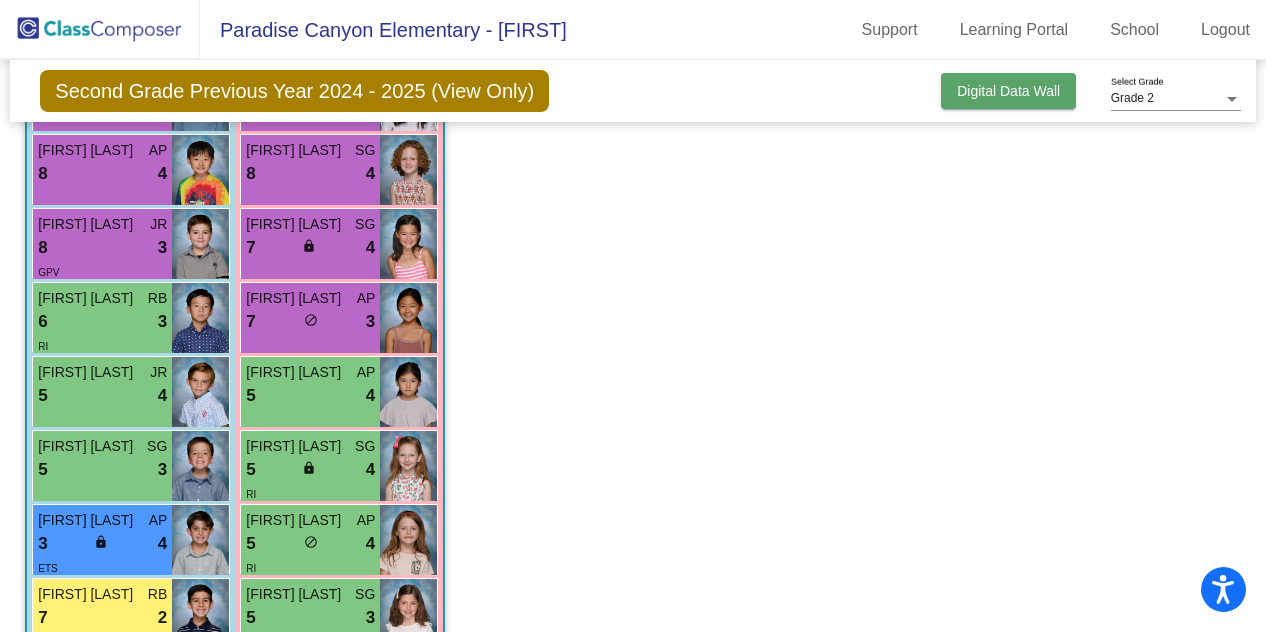 click on "Digital Data Wall" 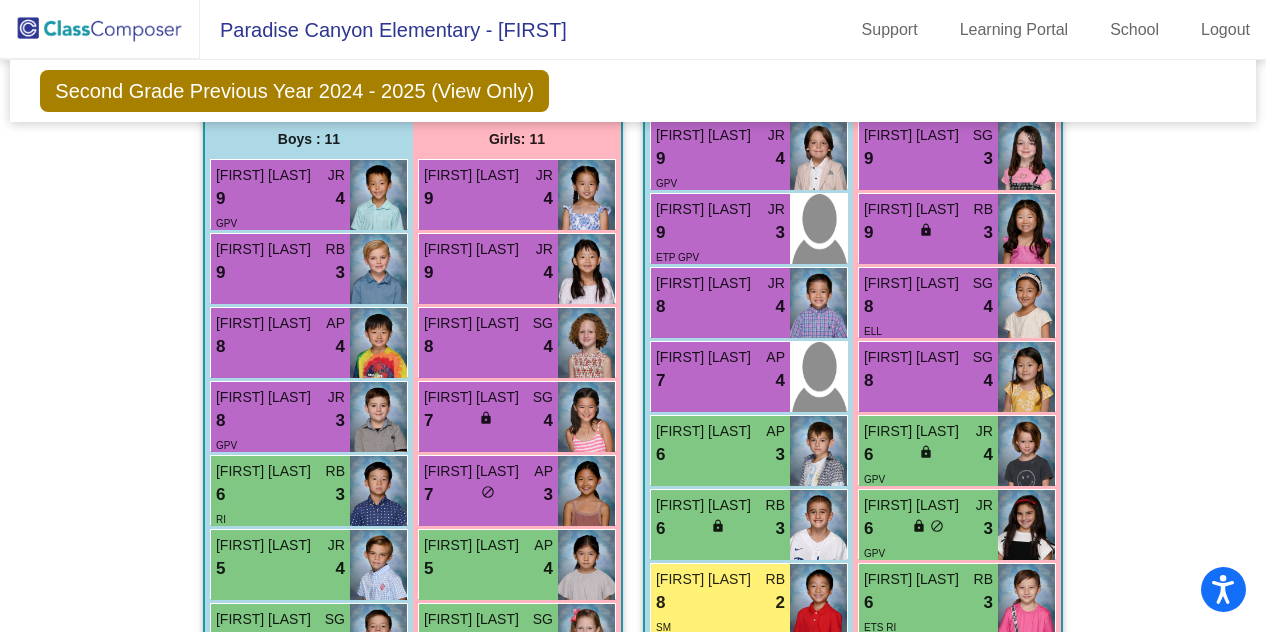 scroll, scrollTop: 600, scrollLeft: 0, axis: vertical 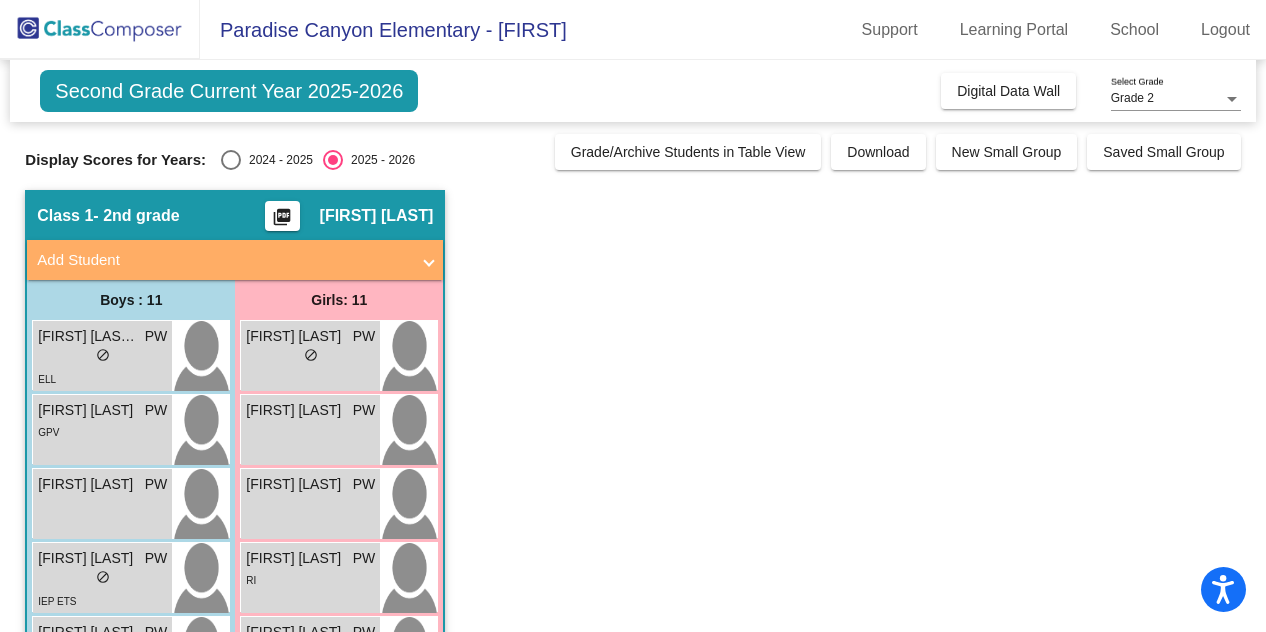 click at bounding box center [231, 160] 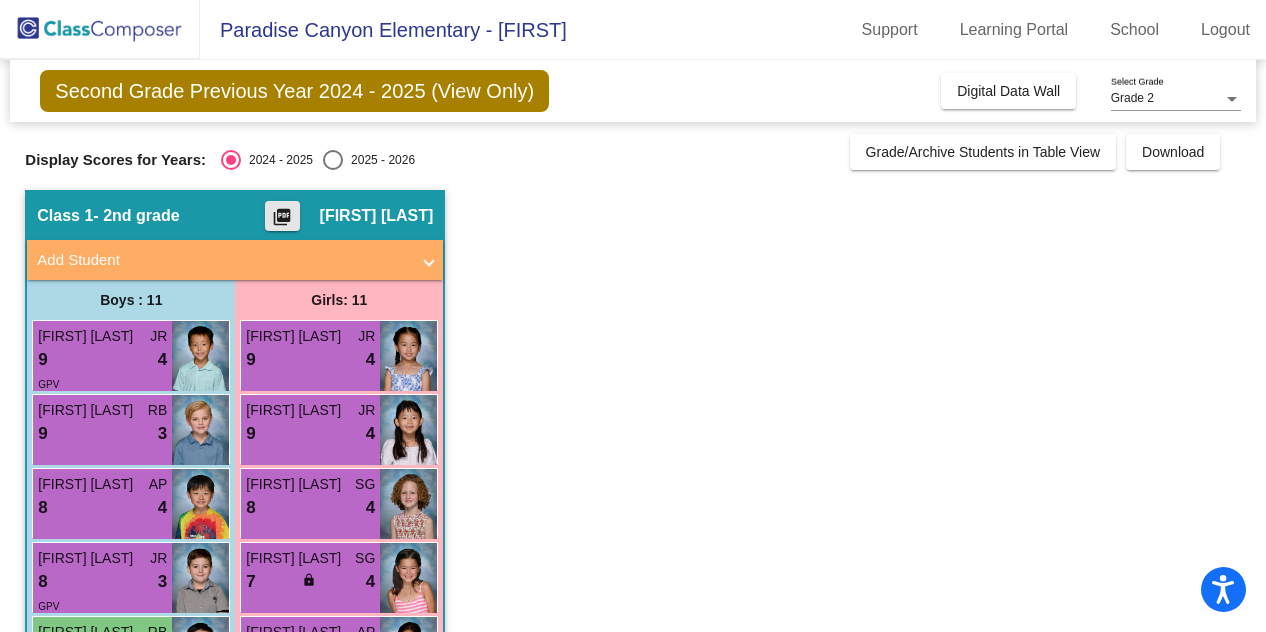 click on "picture_as_pdf" 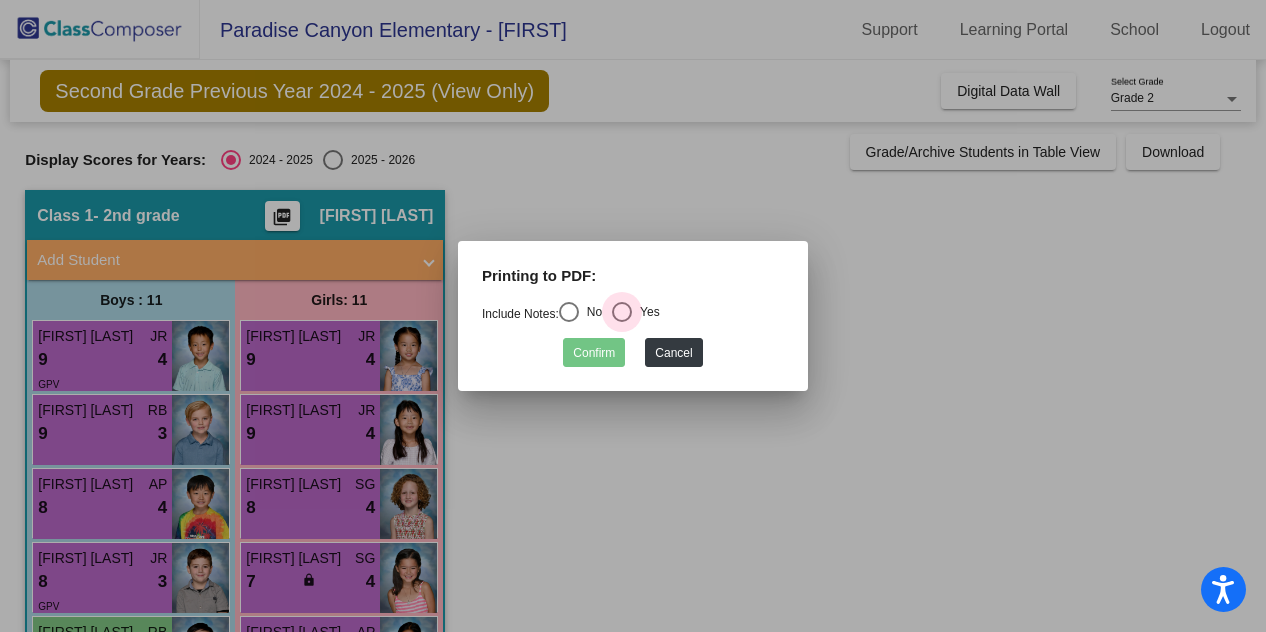 click at bounding box center (622, 312) 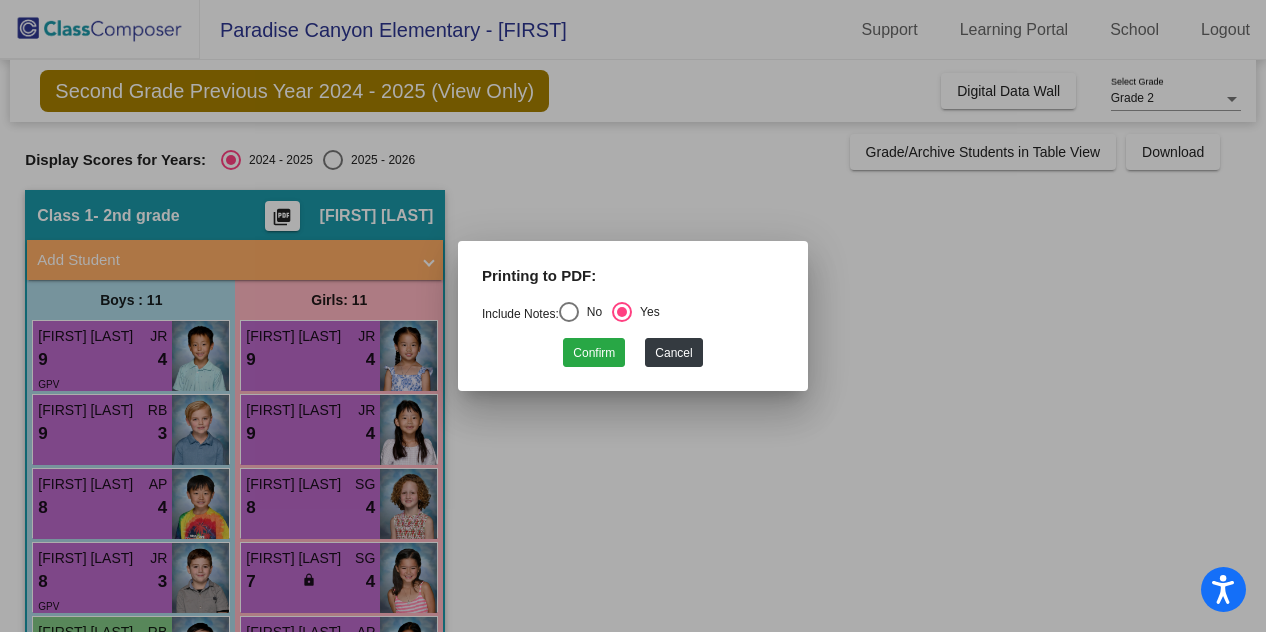 click at bounding box center [569, 312] 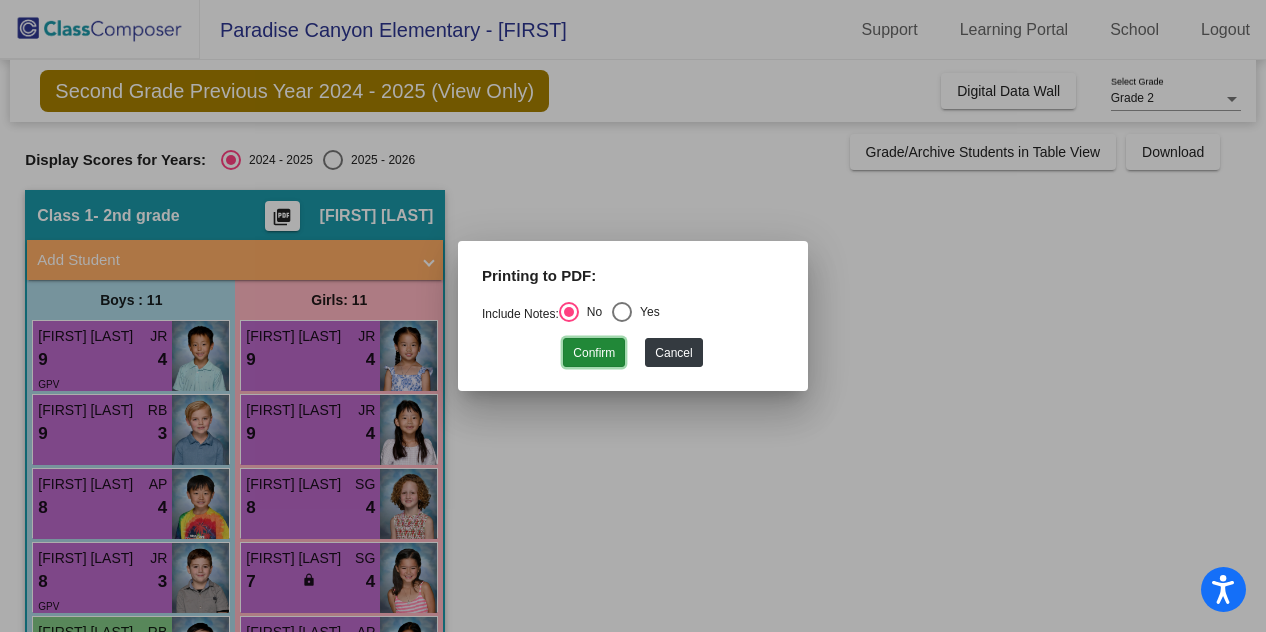 click on "Confirm" at bounding box center (594, 352) 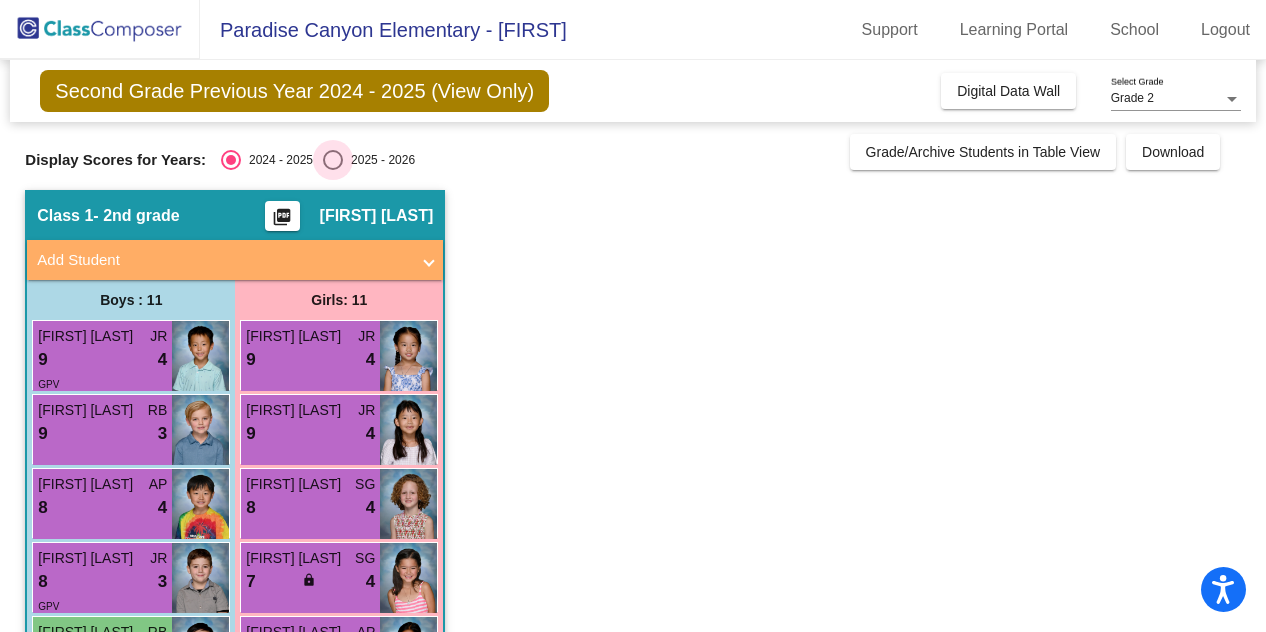 click at bounding box center [333, 160] 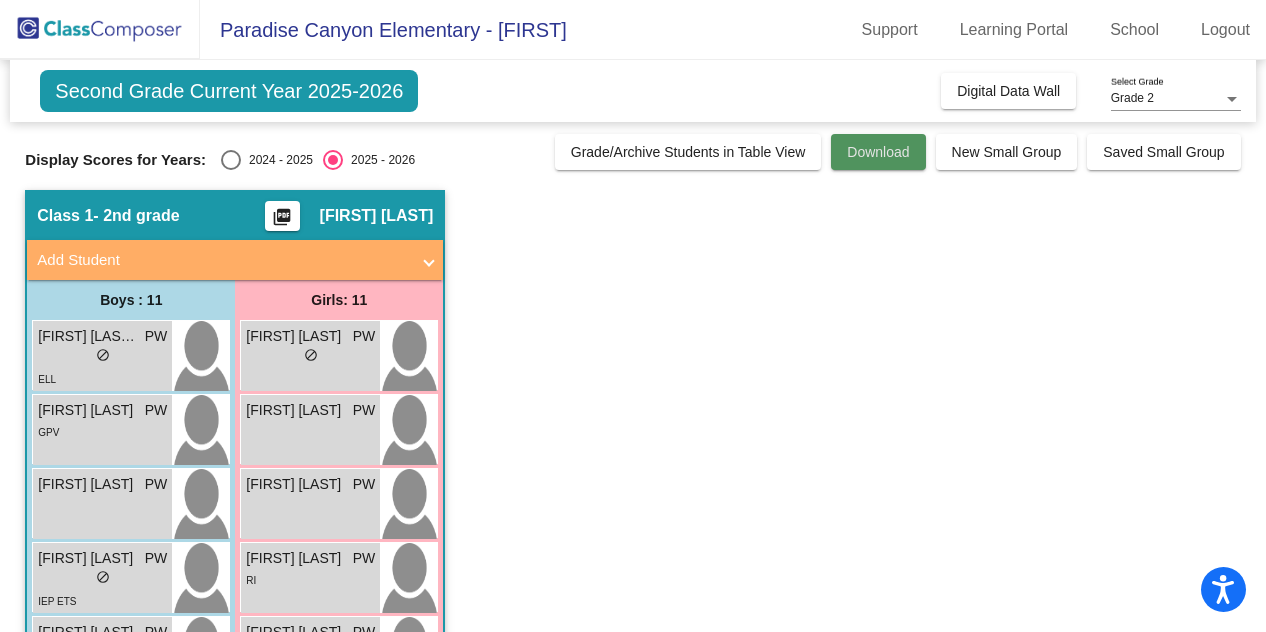 click on "Download" 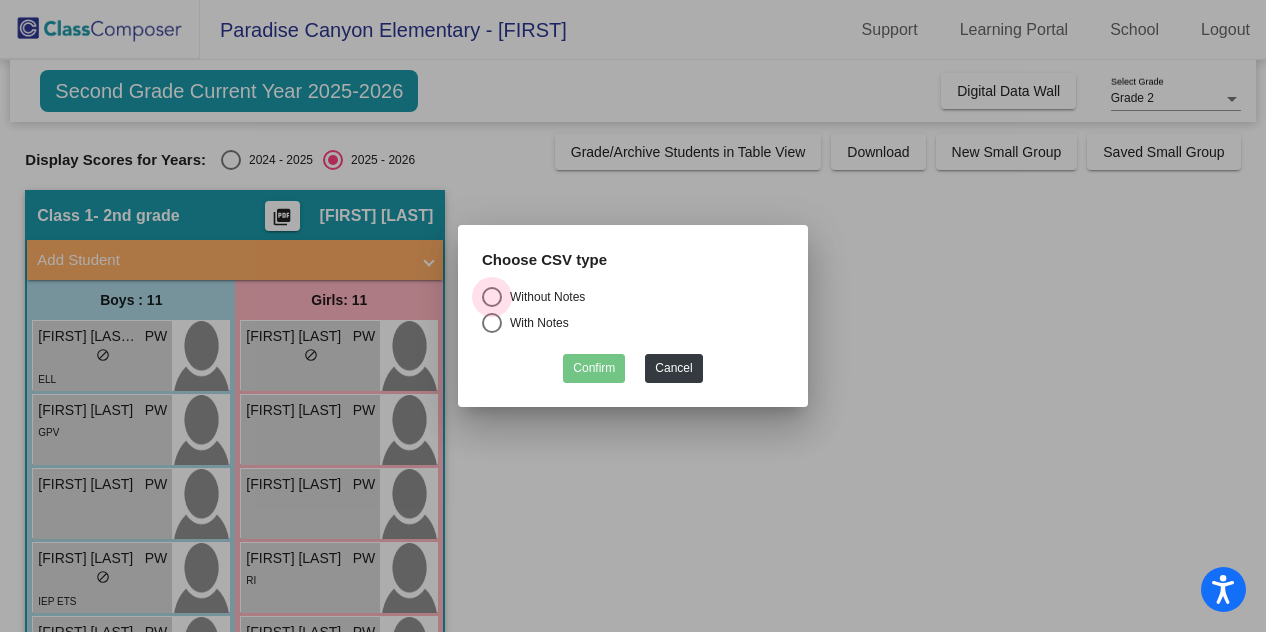 click at bounding box center [492, 297] 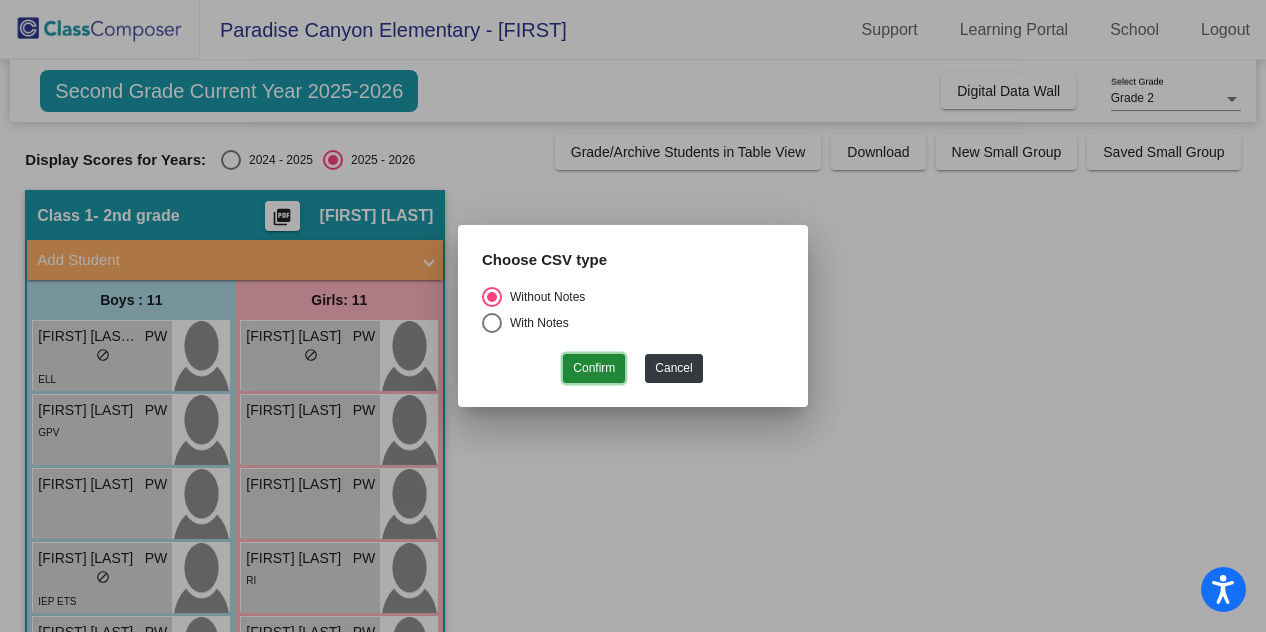 click on "Confirm" at bounding box center [594, 368] 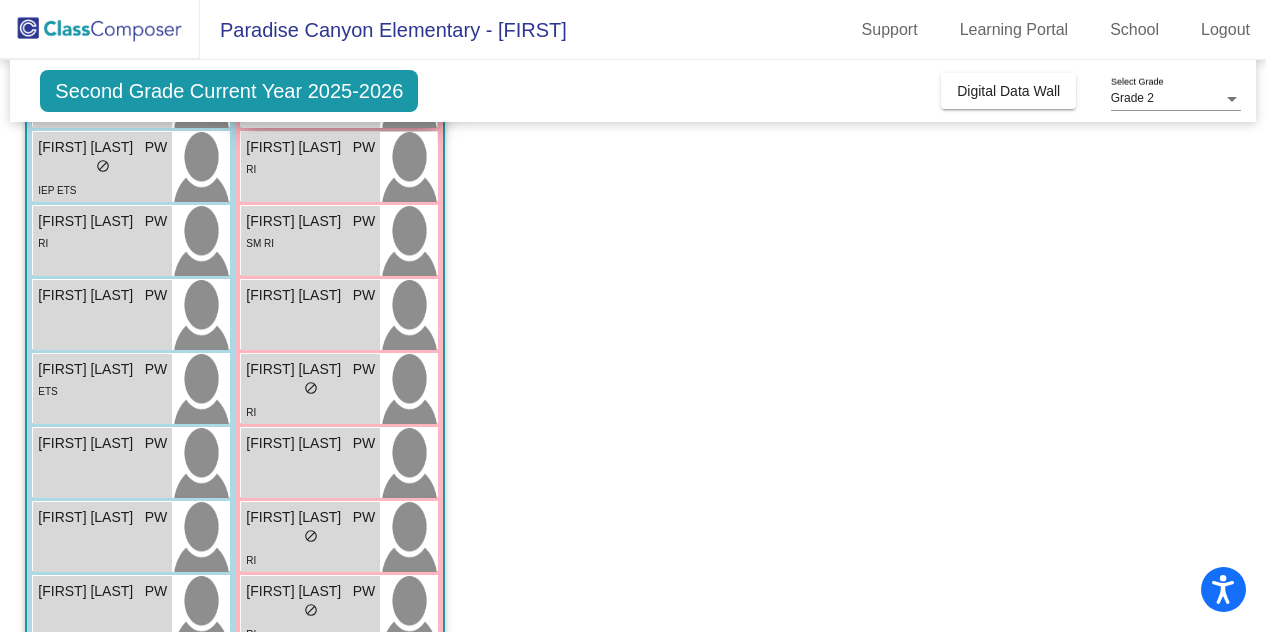 scroll, scrollTop: 415, scrollLeft: 0, axis: vertical 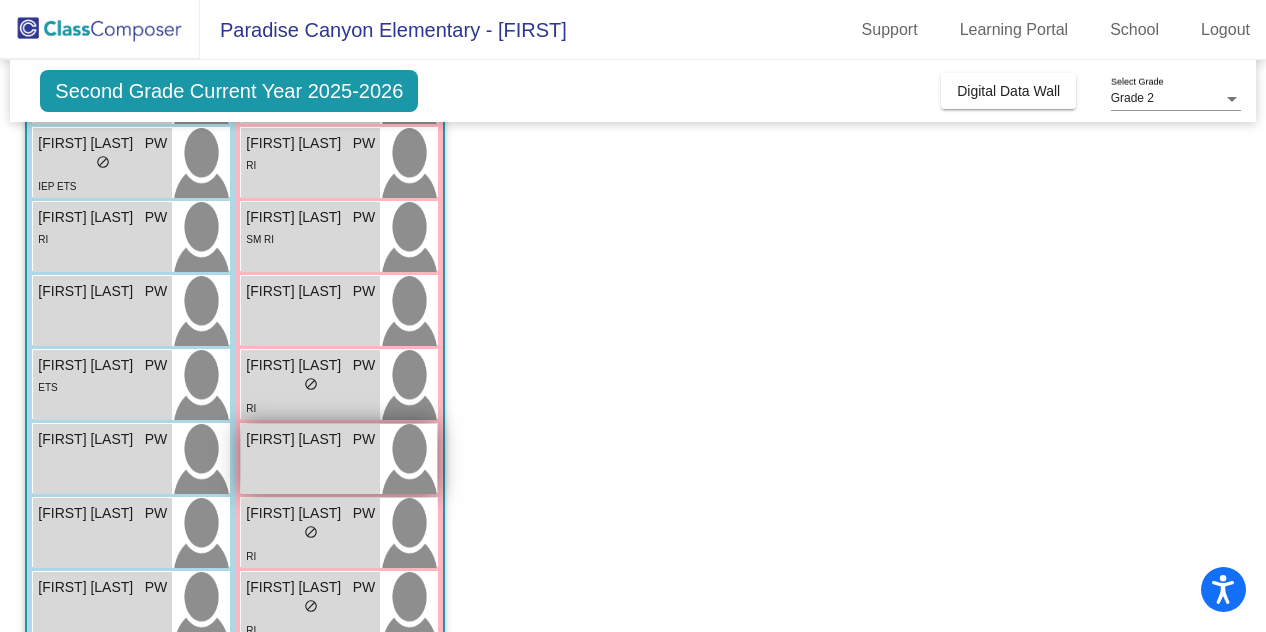 click on "[FIRST] [LAST] PW lock do_not_disturb_alt" at bounding box center (310, 459) 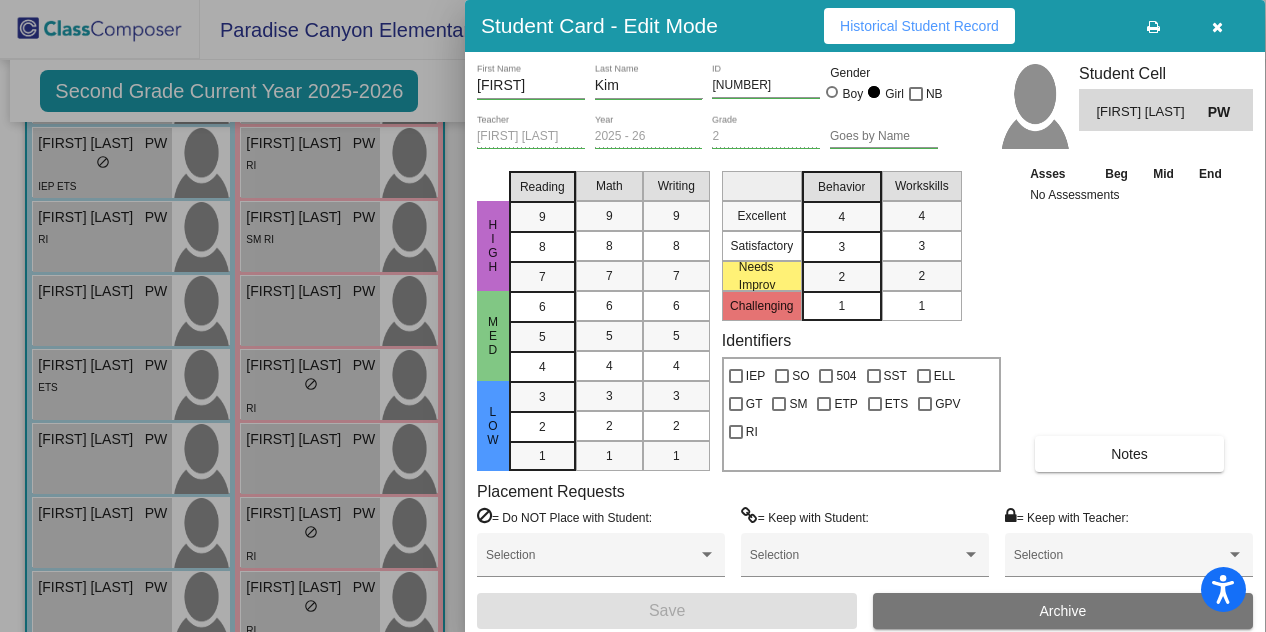 click at bounding box center [633, 316] 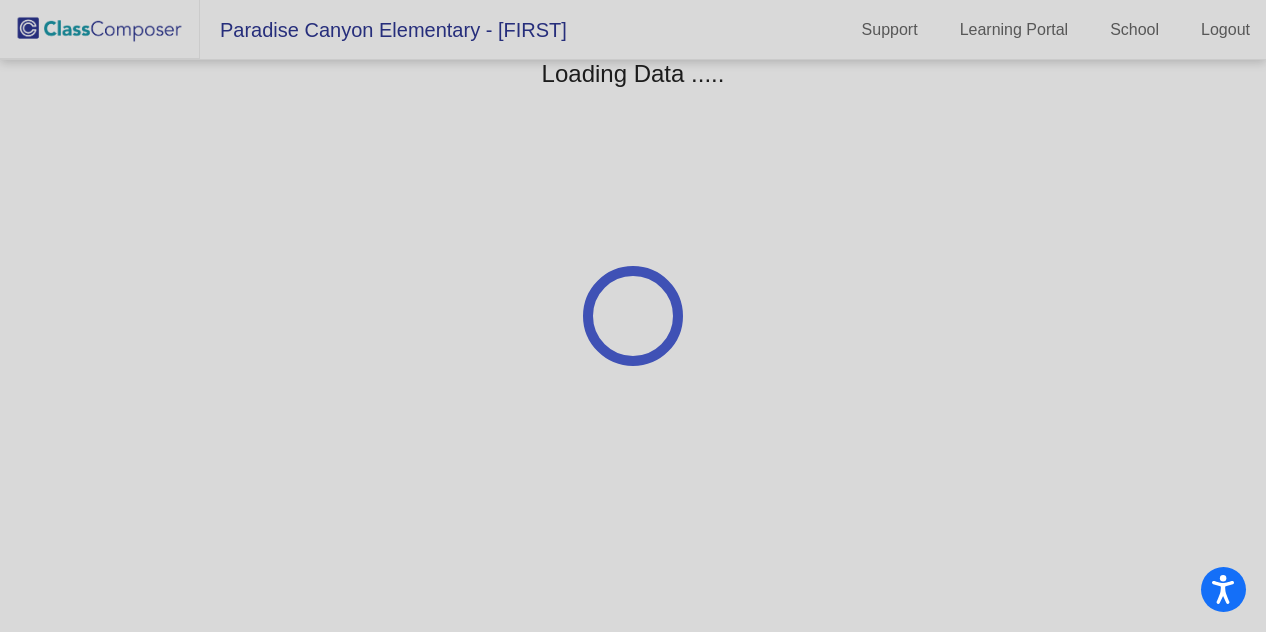 scroll, scrollTop: 0, scrollLeft: 0, axis: both 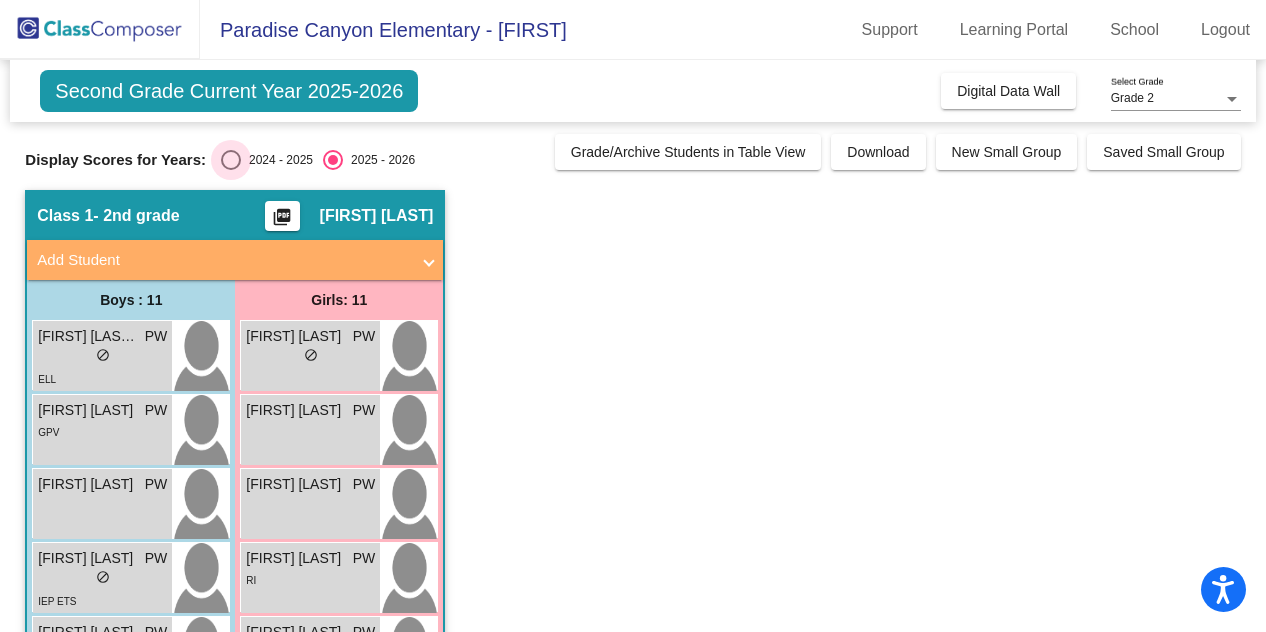 click at bounding box center [231, 160] 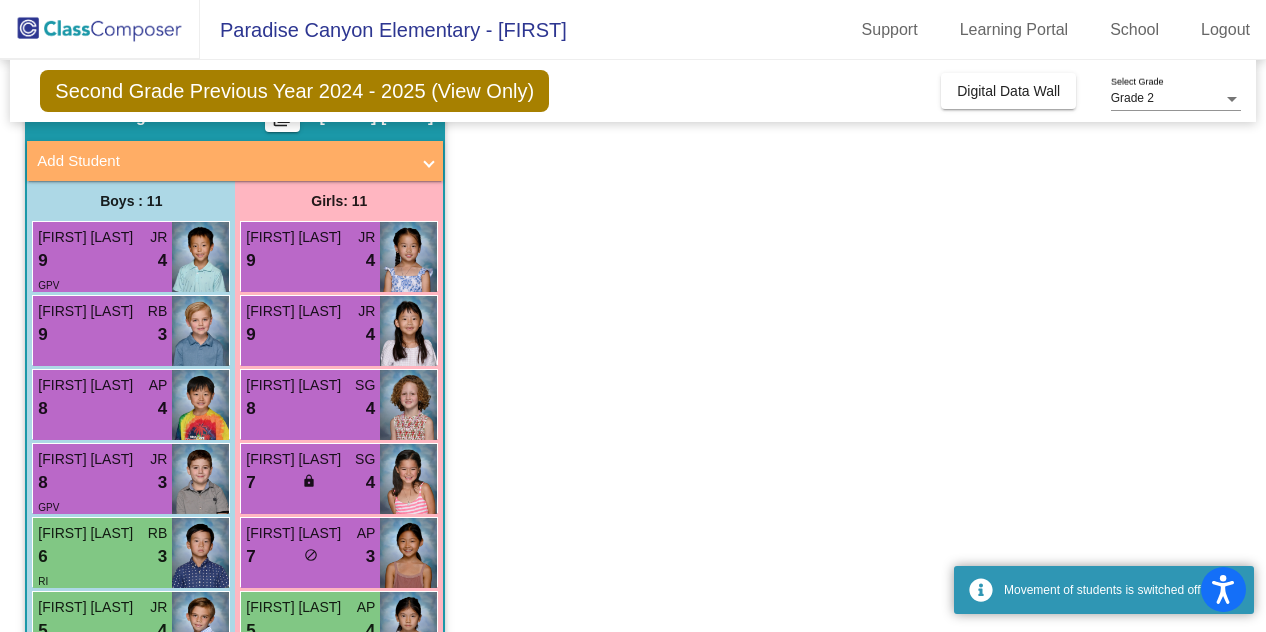 scroll, scrollTop: 124, scrollLeft: 0, axis: vertical 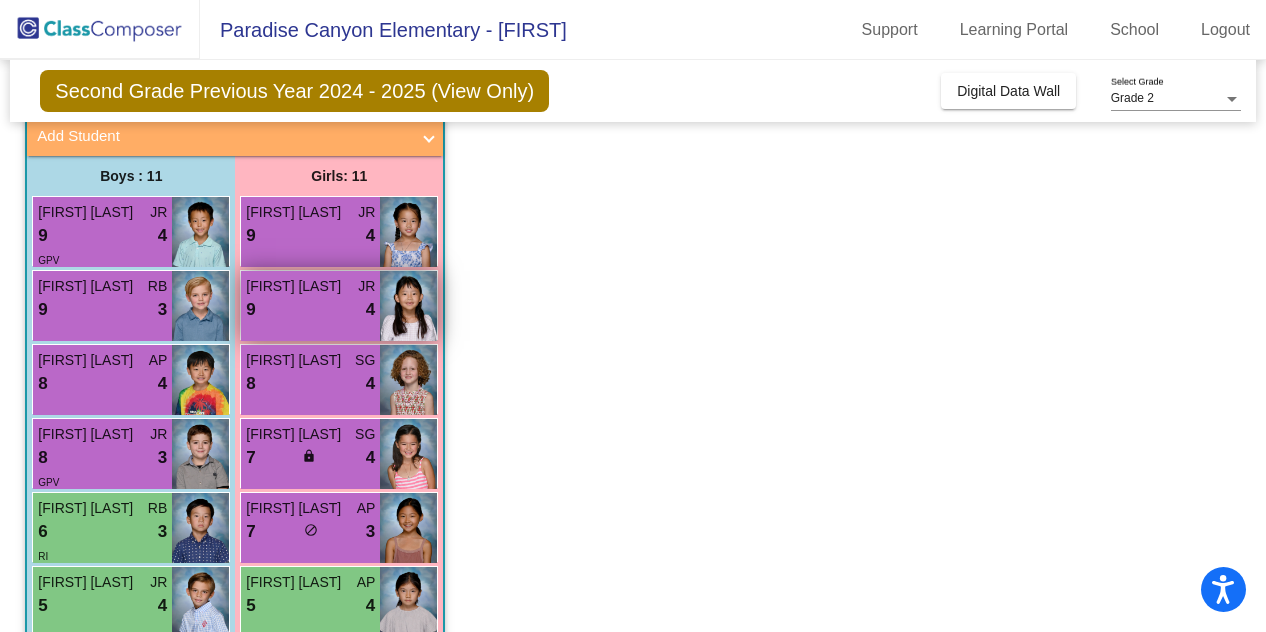 click on "9 lock do_not_disturb_alt 4" at bounding box center (310, 310) 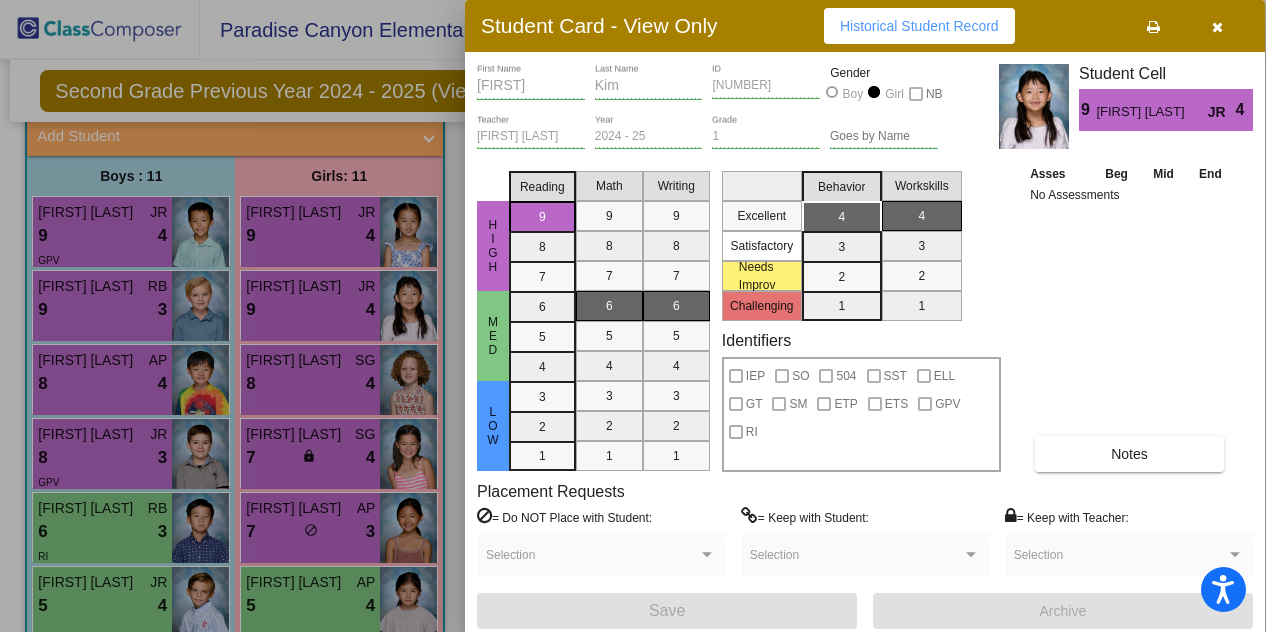 click at bounding box center [633, 316] 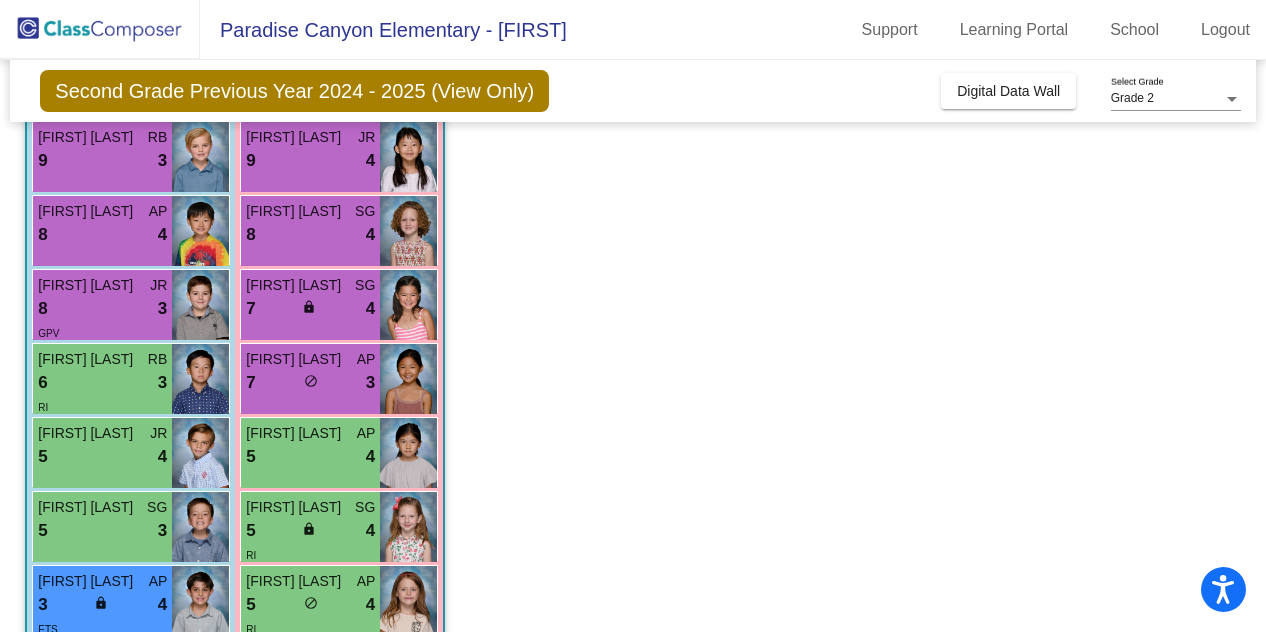 scroll, scrollTop: 274, scrollLeft: 0, axis: vertical 